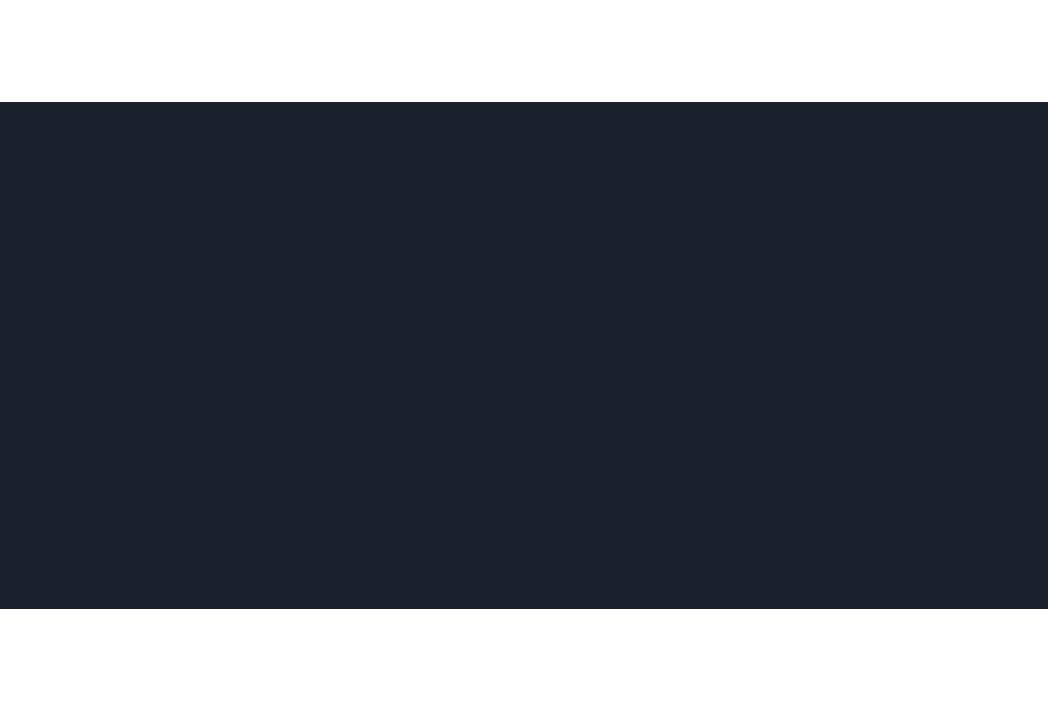 scroll, scrollTop: 0, scrollLeft: 0, axis: both 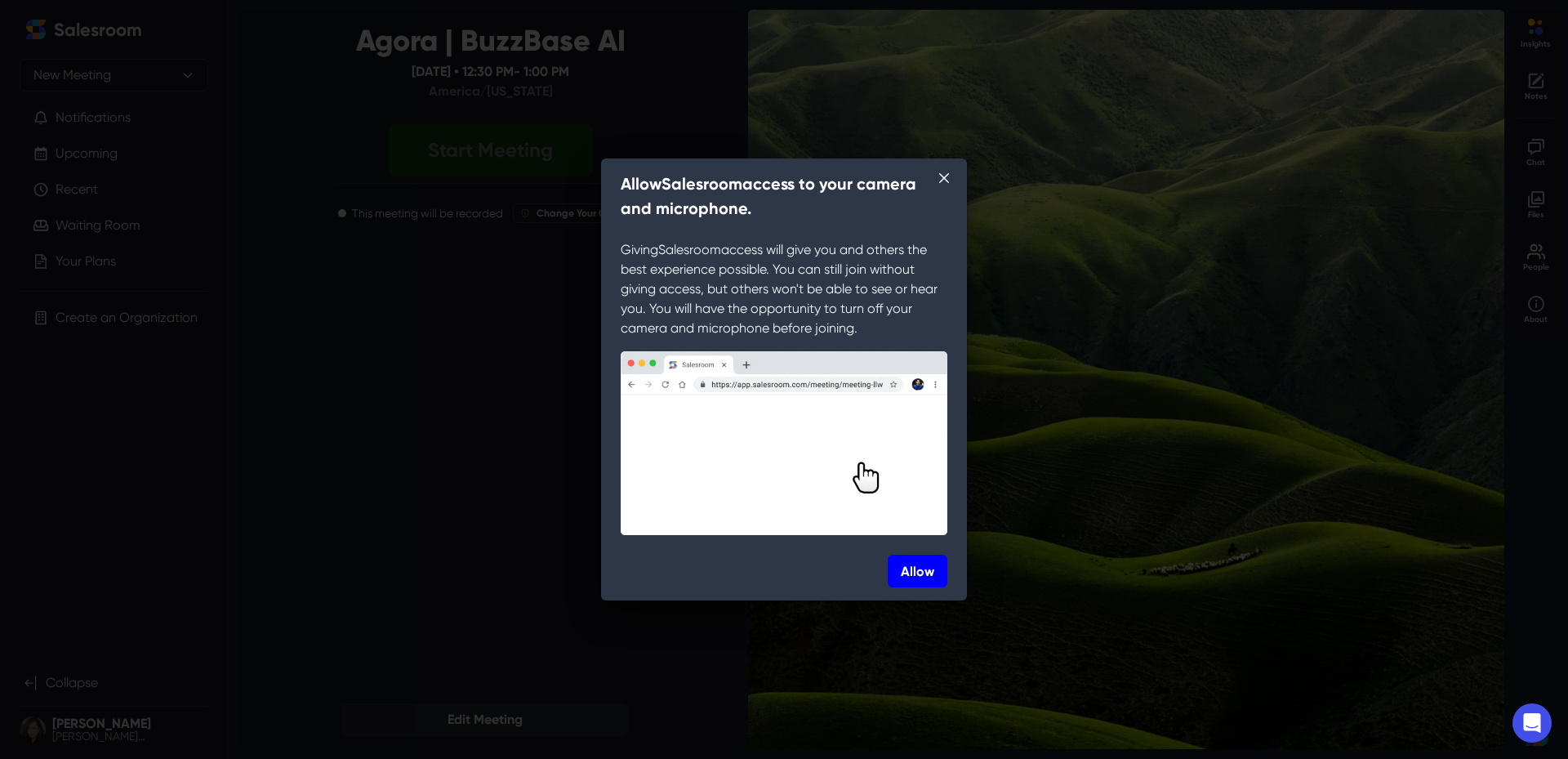 click on "Allow" at bounding box center (917, 571) 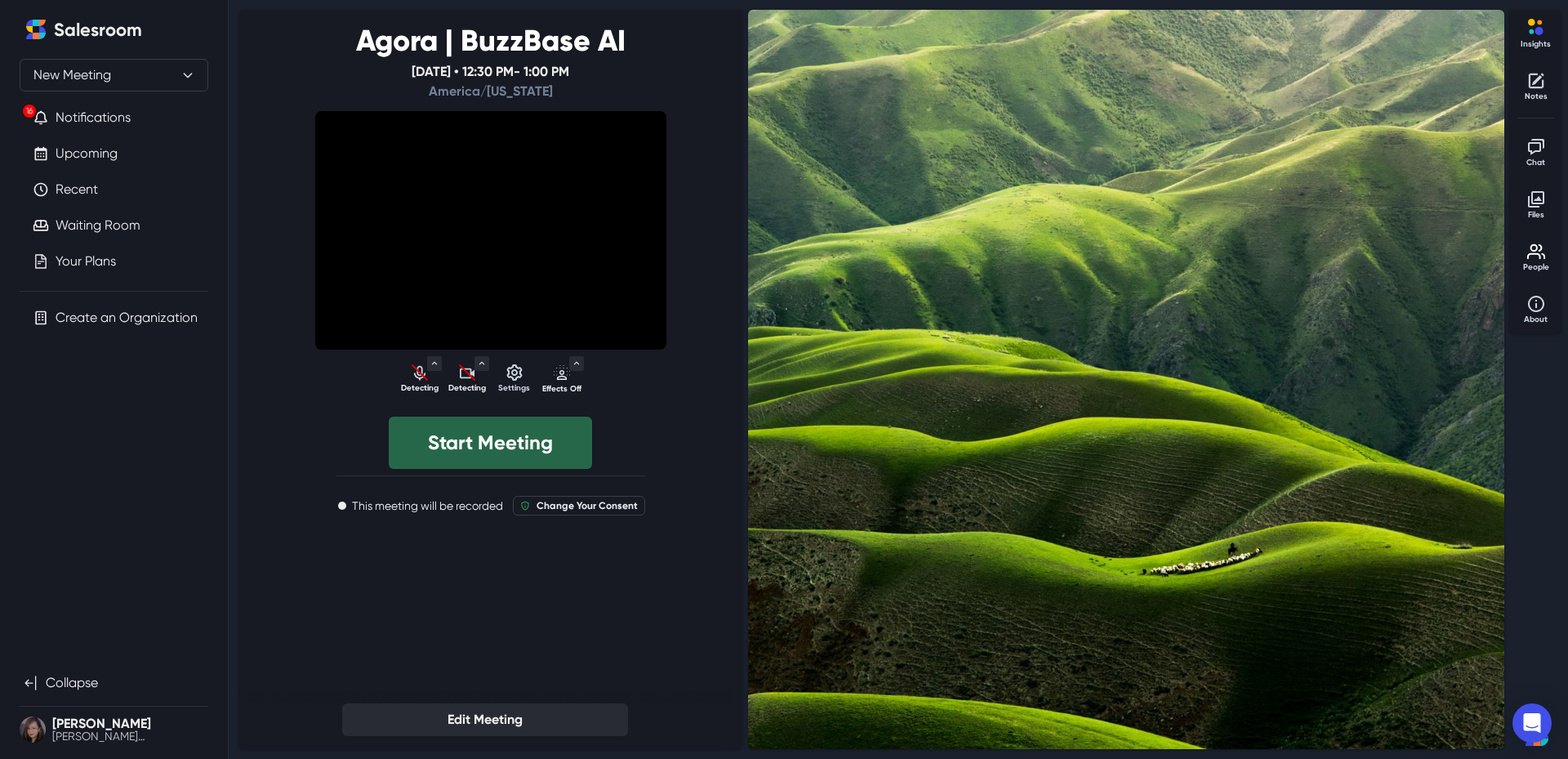click on "Start Meeting" at bounding box center (490, 443) 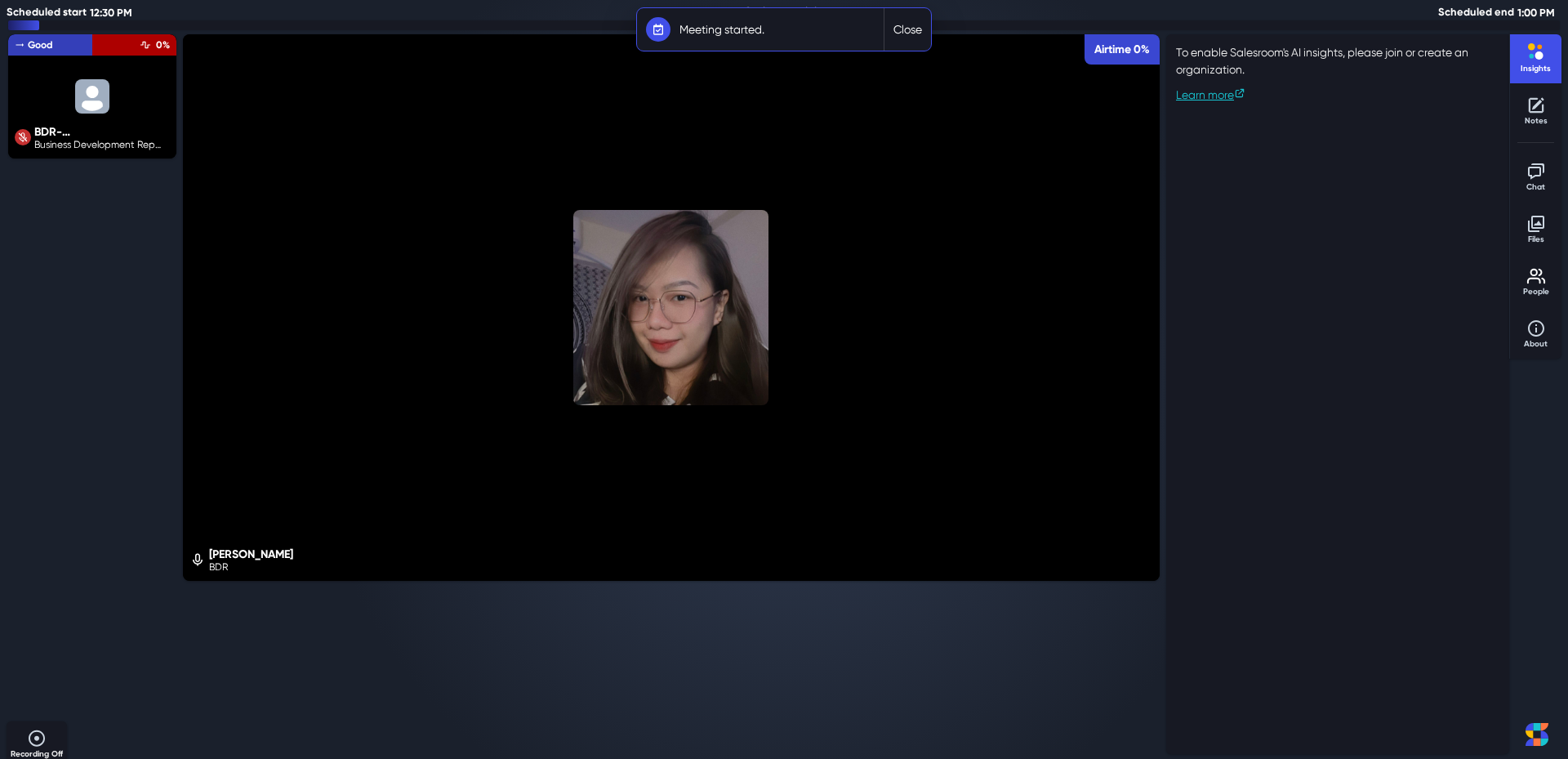 select on "default" 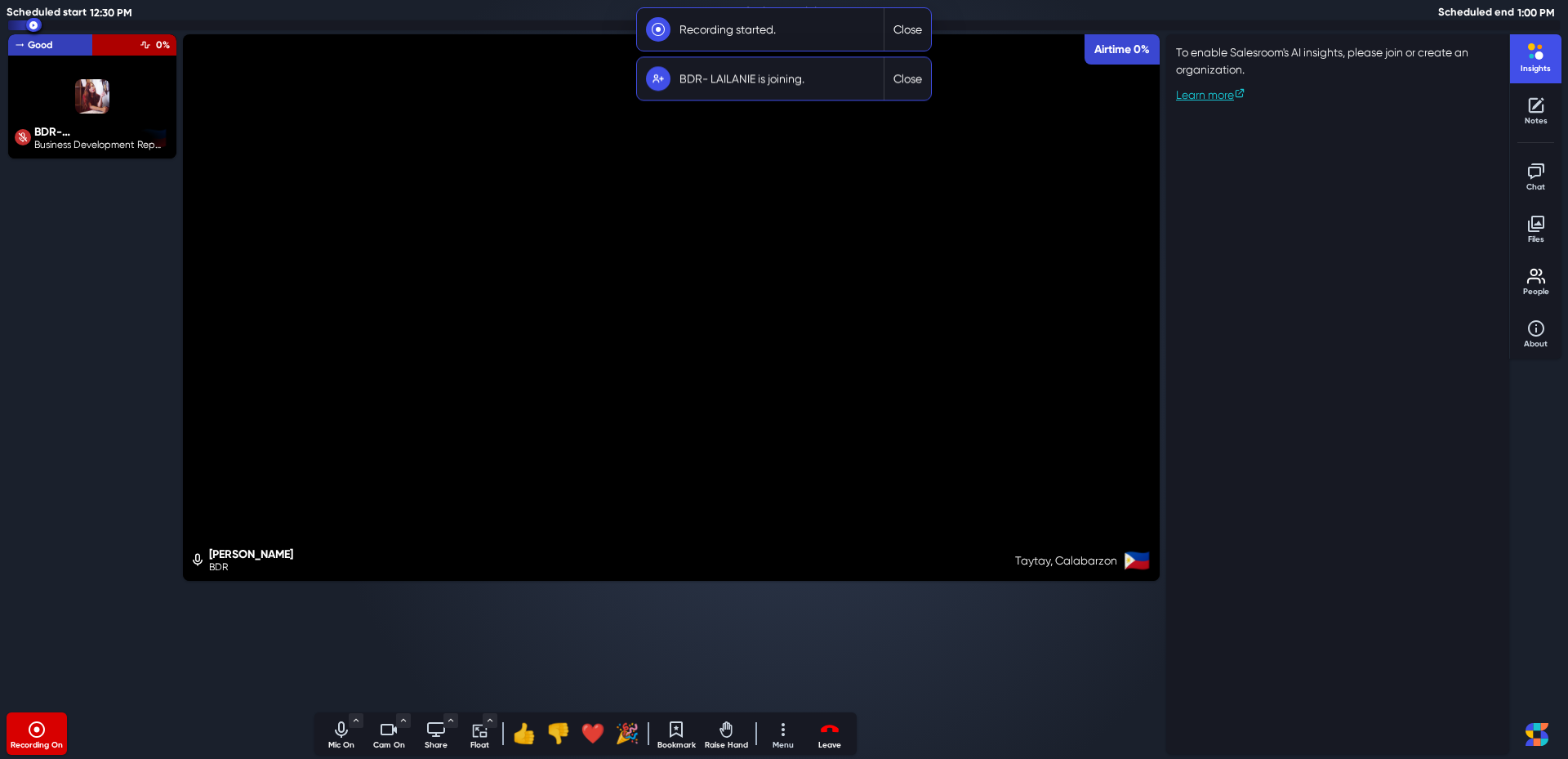 click on "Cam On" at bounding box center (389, 745) 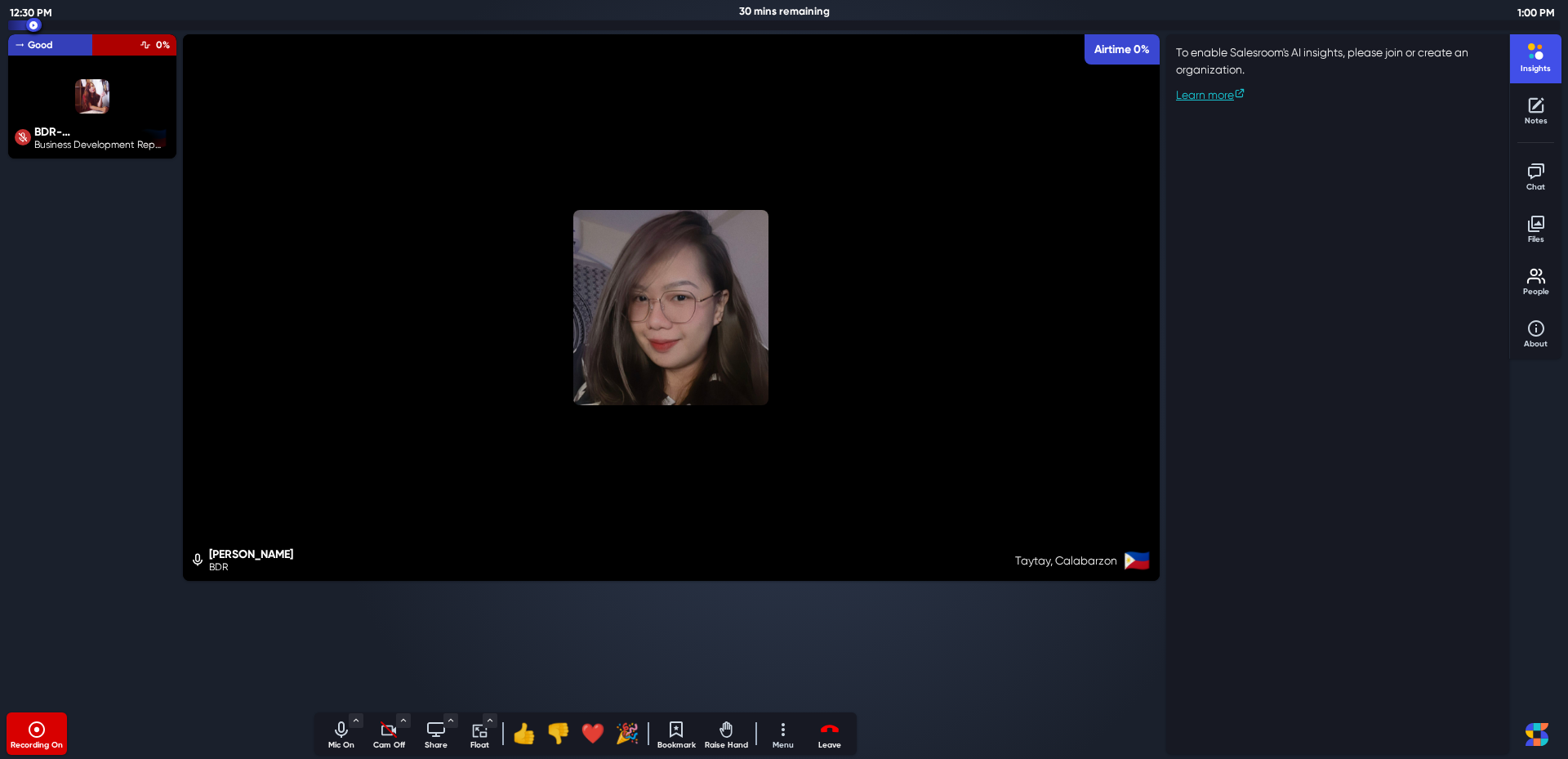 click at bounding box center (341, 730) 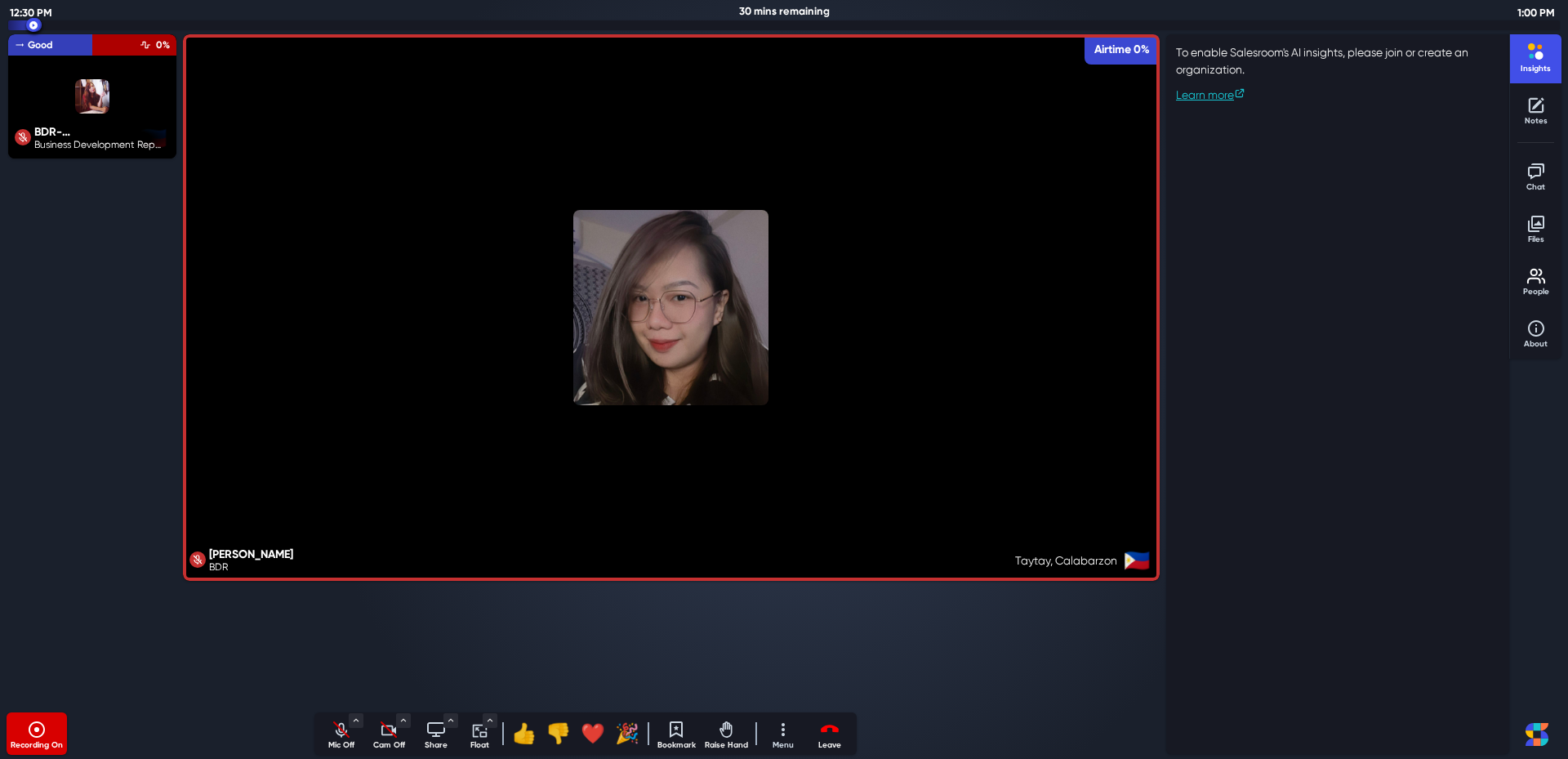 click on "BDR- LAILANIE Business Development Rep @[DOMAIN_NAME] Good   Engagement Airtime   0% 🇵🇭" at bounding box center [92, 370] 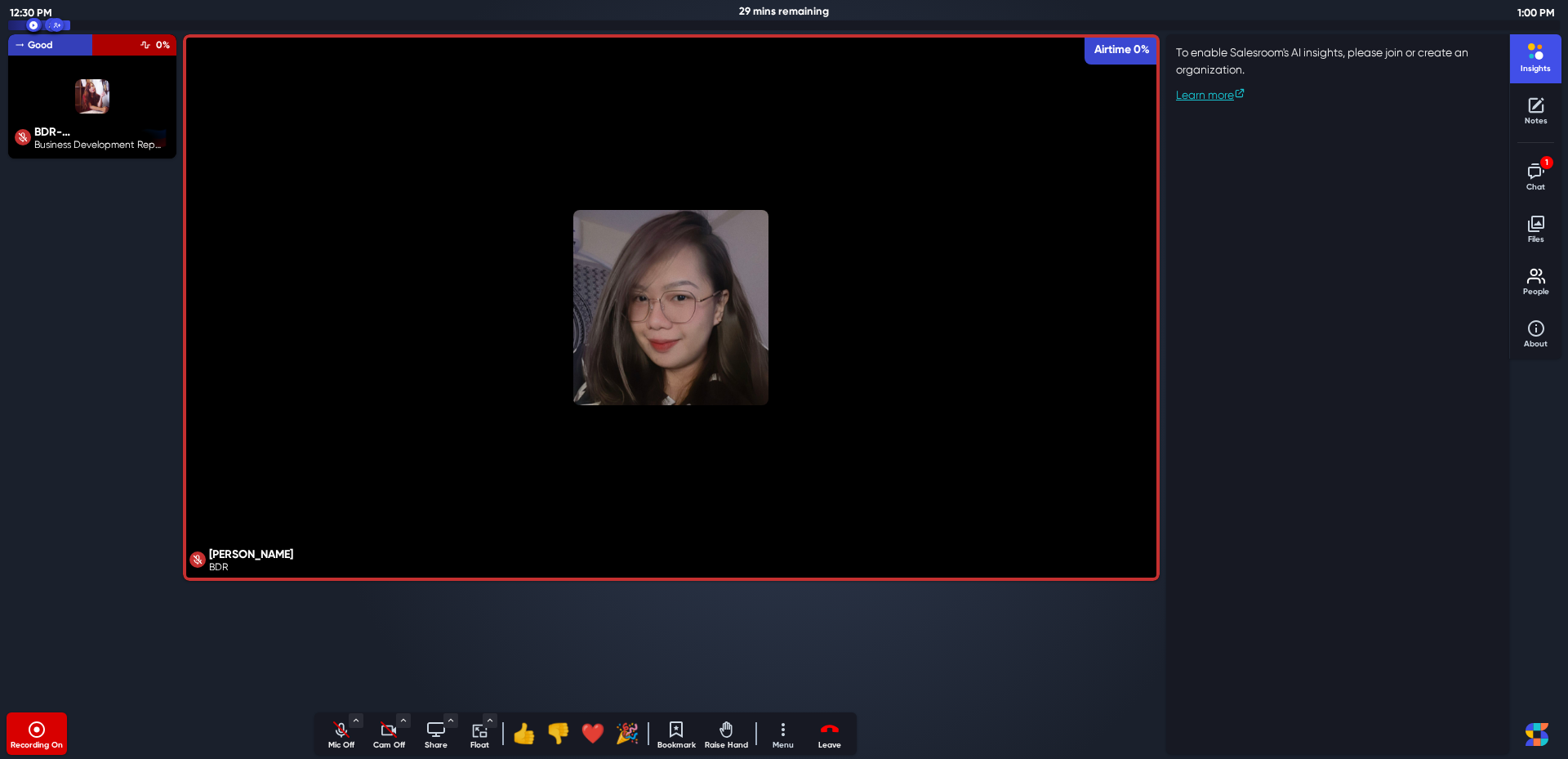 click on "BDR- LAILANIE Business Development Rep @[DOMAIN_NAME] Good   Engagement Airtime   0% 🇵🇭" at bounding box center [92, 370] 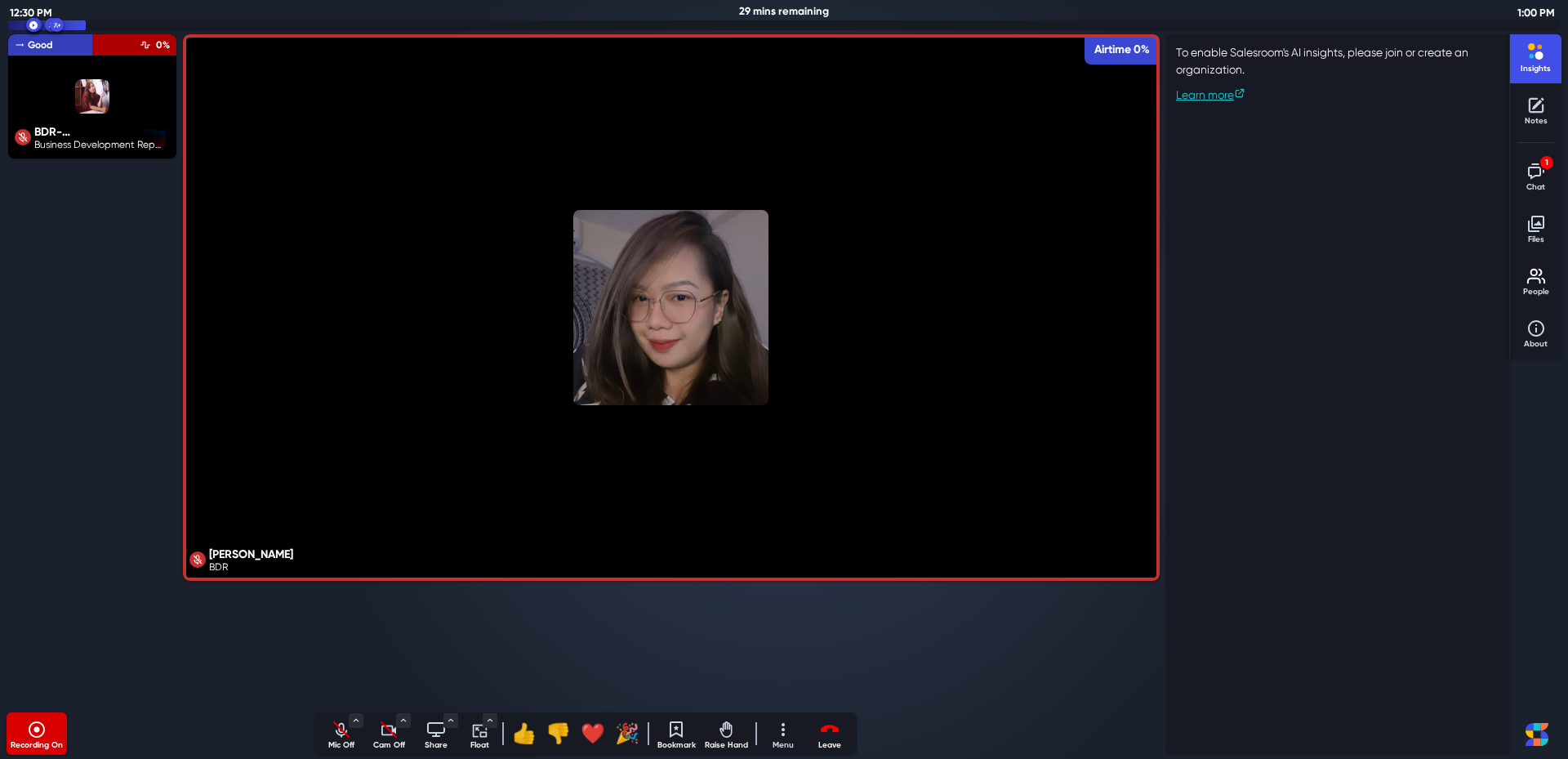 click on "To enable Salesroom's AI insights, please join or create an organization. Learn more" at bounding box center [1338, 394] 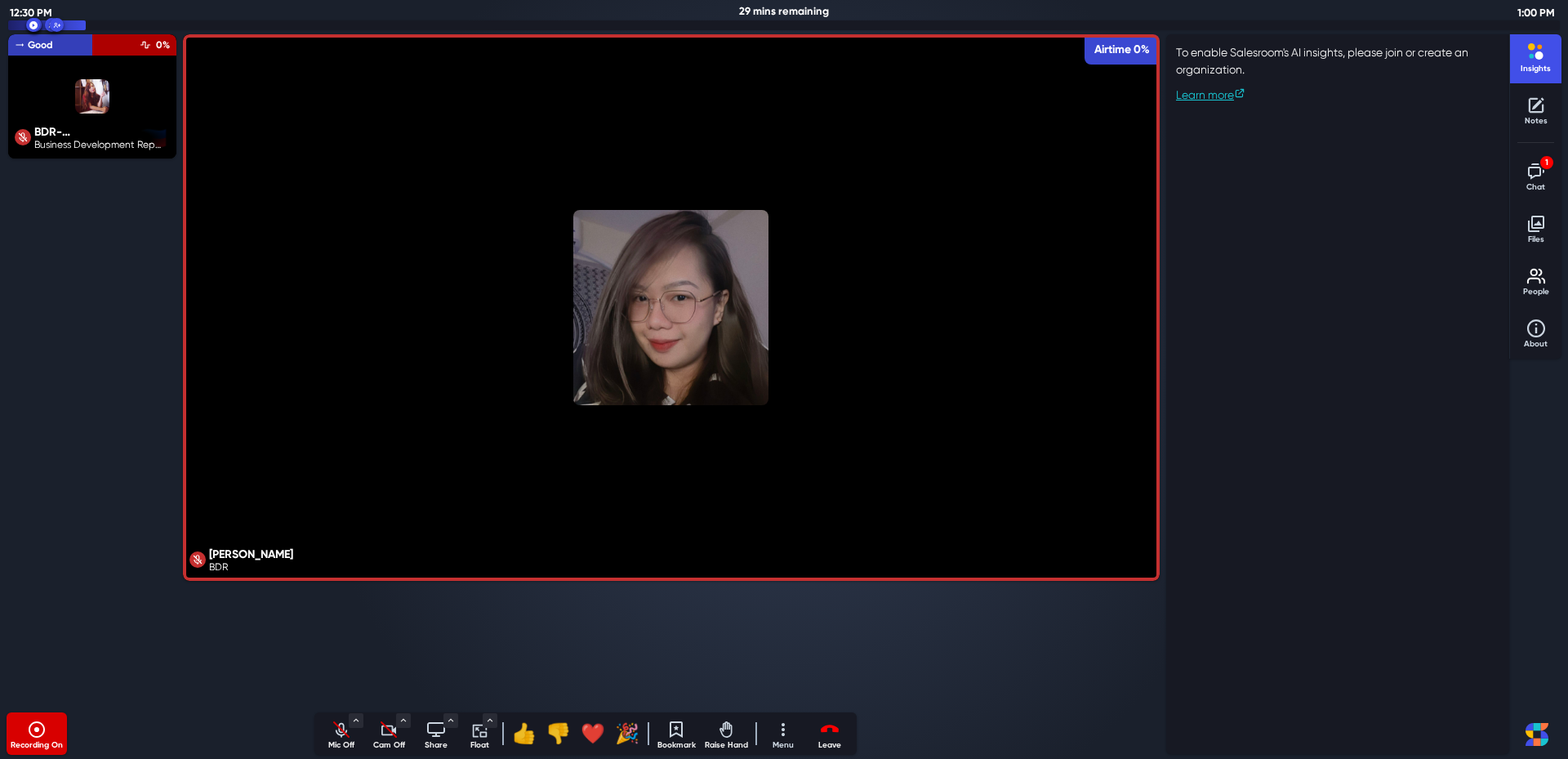 click 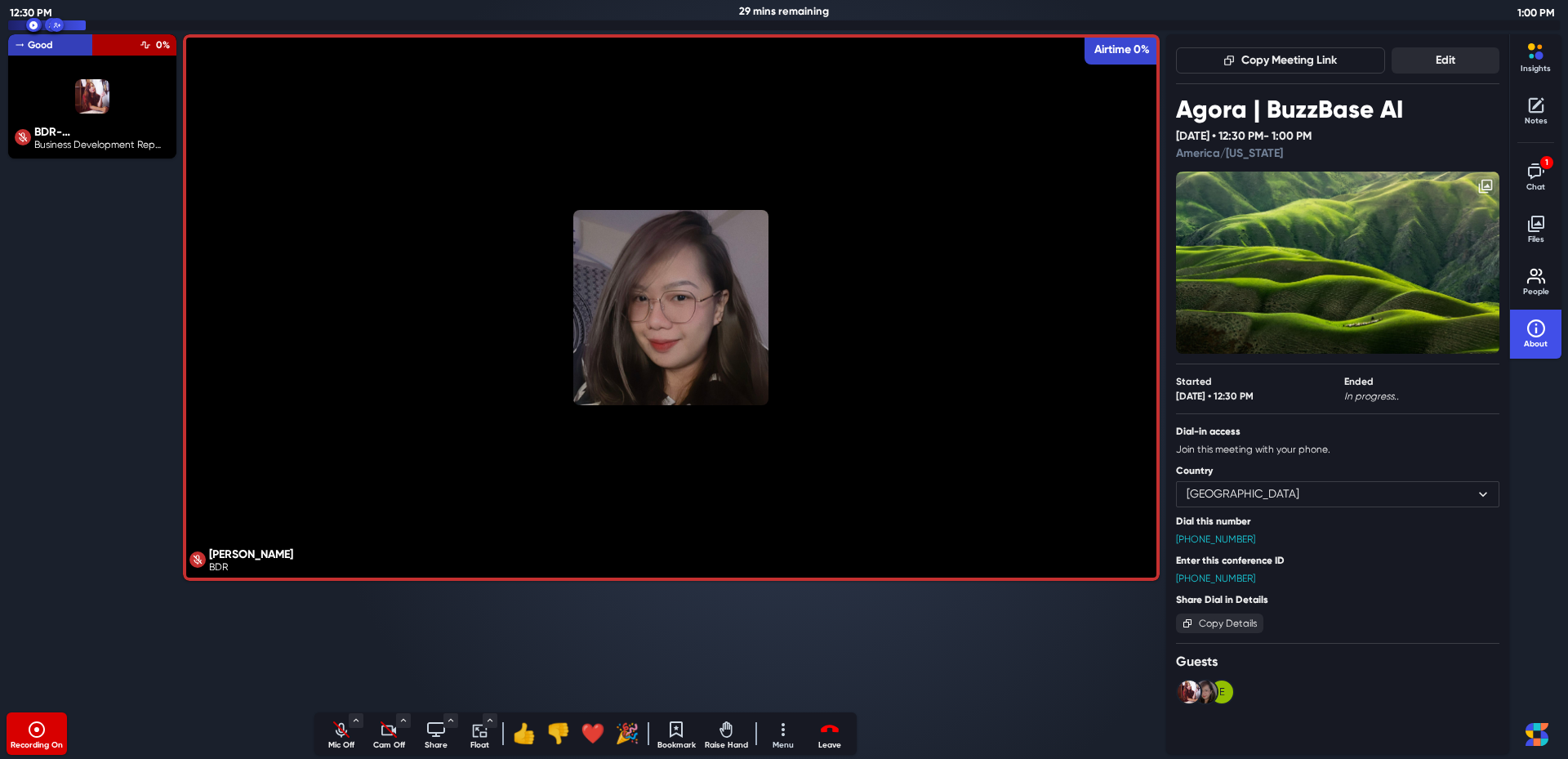 click on "Copy Meeting Link Edit Agora | BuzzBase AI [DATE] • 12:30 PM  -   1:00 PM [GEOGRAPHIC_DATA]/[US_STATE] Started [DATE] • 12:30 PM Ended In progress.. Dial-in access Join this meeting with your phone. Country [GEOGRAPHIC_DATA] [GEOGRAPHIC_DATA] [GEOGRAPHIC_DATA] [GEOGRAPHIC_DATA] [GEOGRAPHIC_DATA] [GEOGRAPHIC_DATA] [GEOGRAPHIC_DATA] [GEOGRAPHIC_DATA] [GEOGRAPHIC_DATA] [GEOGRAPHIC_DATA] [GEOGRAPHIC_DATA] [GEOGRAPHIC_DATA] [GEOGRAPHIC_DATA] [GEOGRAPHIC_DATA] [GEOGRAPHIC_DATA] [GEOGRAPHIC_DATA] [GEOGRAPHIC_DATA] [GEOGRAPHIC_DATA] [GEOGRAPHIC_DATA] [GEOGRAPHIC_DATA] [GEOGRAPHIC_DATA] [GEOGRAPHIC_DATA] [GEOGRAPHIC_DATA] [GEOGRAPHIC_DATA] [GEOGRAPHIC_DATA] [GEOGRAPHIC_DATA] [GEOGRAPHIC_DATA] [GEOGRAPHIC_DATA] [GEOGRAPHIC_DATA] [GEOGRAPHIC_DATA] [GEOGRAPHIC_DATA] [GEOGRAPHIC_DATA] [GEOGRAPHIC_DATA] [GEOGRAPHIC_DATA] [GEOGRAPHIC_DATA] [GEOGRAPHIC_DATA] [GEOGRAPHIC_DATA] [GEOGRAPHIC_DATA] [GEOGRAPHIC_DATA] [GEOGRAPHIC_DATA] [GEOGRAPHIC_DATA] [GEOGRAPHIC_DATA] [GEOGRAPHIC_DATA] [GEOGRAPHIC_DATA] [GEOGRAPHIC_DATA] [GEOGRAPHIC_DATA] [GEOGRAPHIC_DATA] [GEOGRAPHIC_DATA] [US_STATE] [GEOGRAPHIC_DATA] [GEOGRAPHIC_DATA] [GEOGRAPHIC_DATA] [GEOGRAPHIC_DATA] [GEOGRAPHIC_DATA] [GEOGRAPHIC_DATA] [GEOGRAPHIC_DATA] [GEOGRAPHIC_DATA] [GEOGRAPHIC_DATA] [GEOGRAPHIC_DATA] [GEOGRAPHIC_DATA] [GEOGRAPHIC_DATA] [GEOGRAPHIC_DATA] [GEOGRAPHIC_DATA] [GEOGRAPHIC_DATA] [GEOGRAPHIC_DATA] Dial this number [PHONE_NUMBER] Enter this conference ID [PHONE_NUMBER] # Share Dial in Details Copy Details Guests E" at bounding box center (1338, 382) 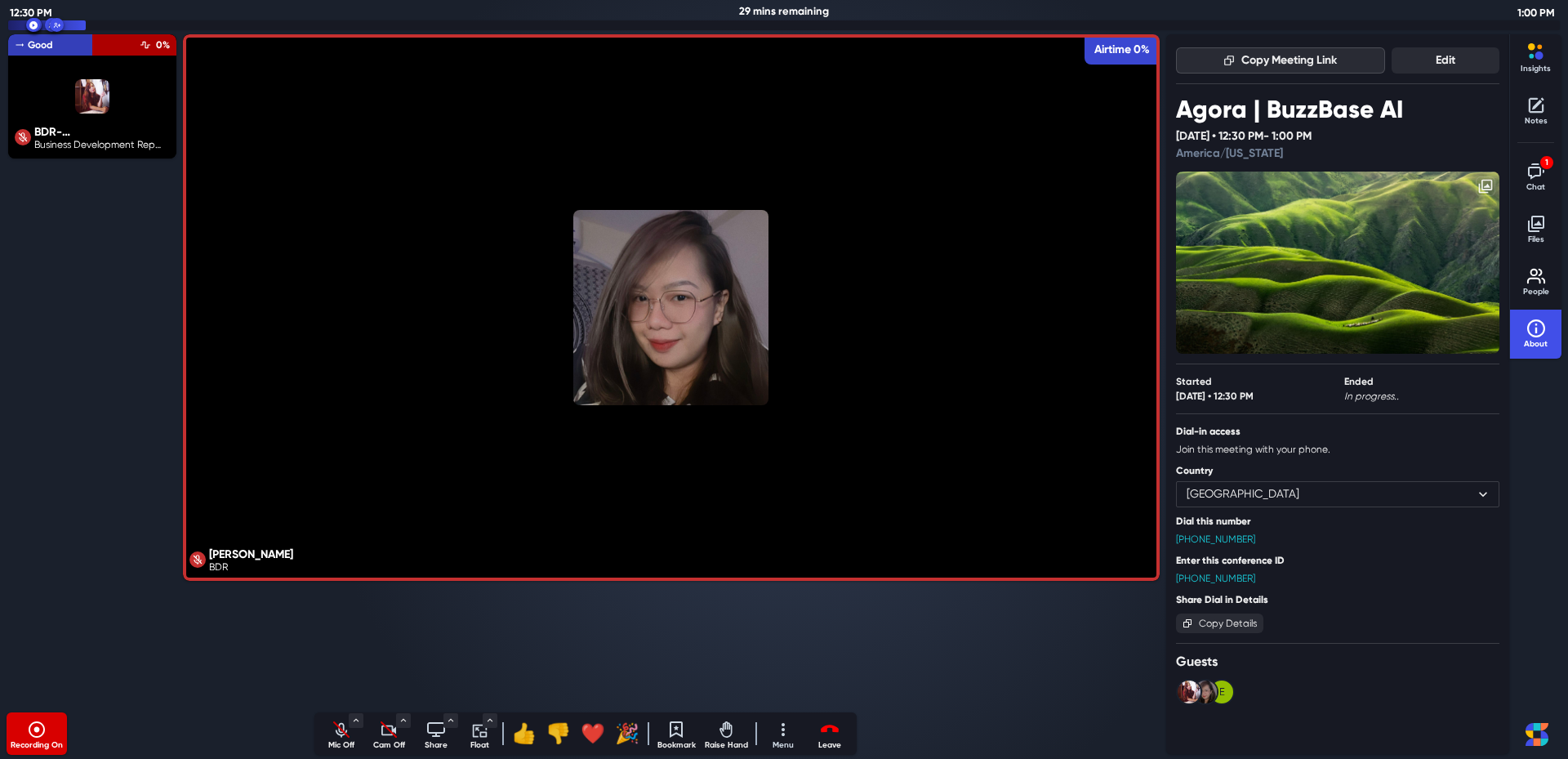 click on "Copy Meeting Link" at bounding box center [1281, 60] 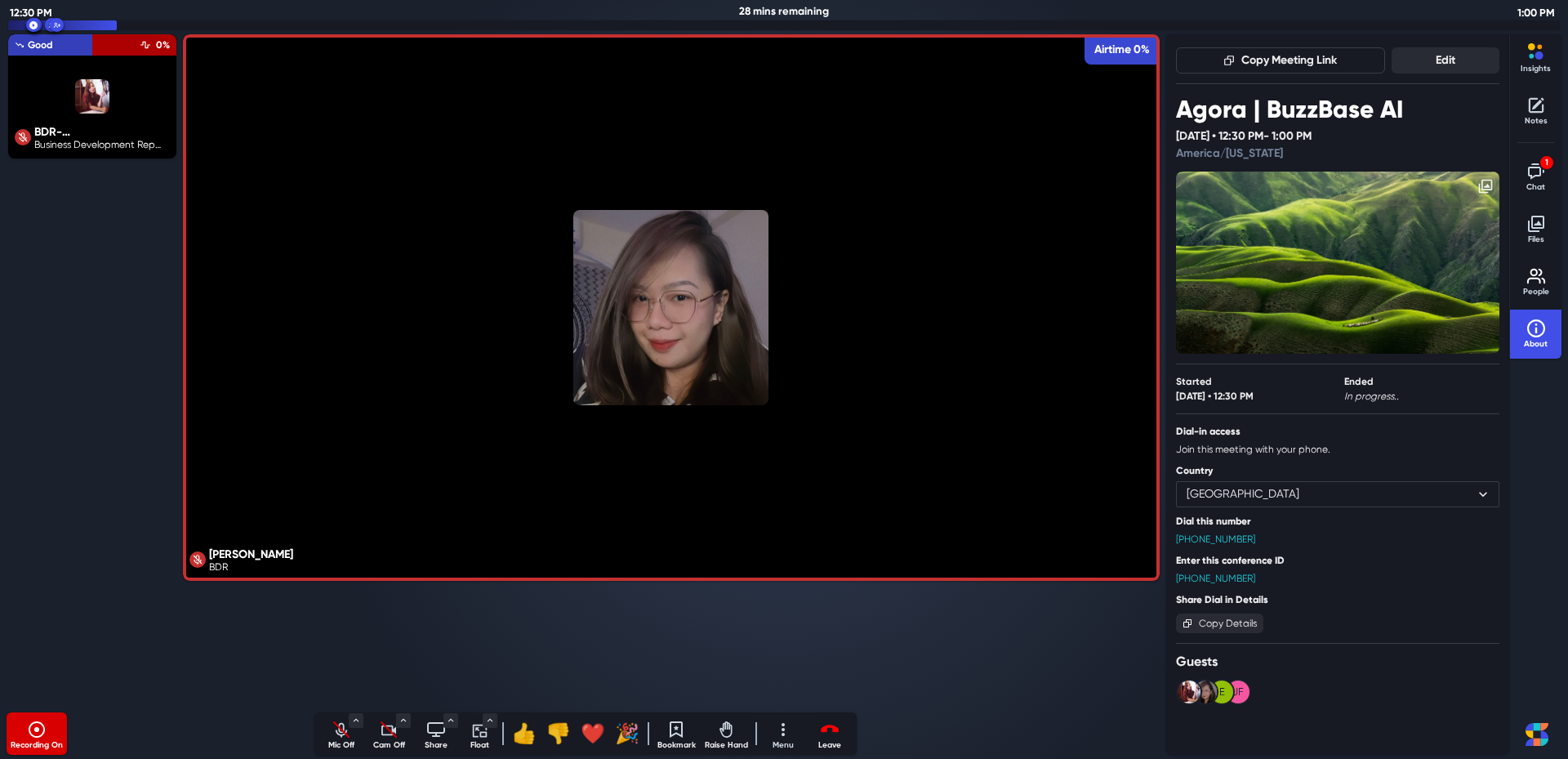 click on "BDR- LAILANIE Business Development Rep @[DOMAIN_NAME] Good   Engagement Airtime   0%" at bounding box center [92, 370] 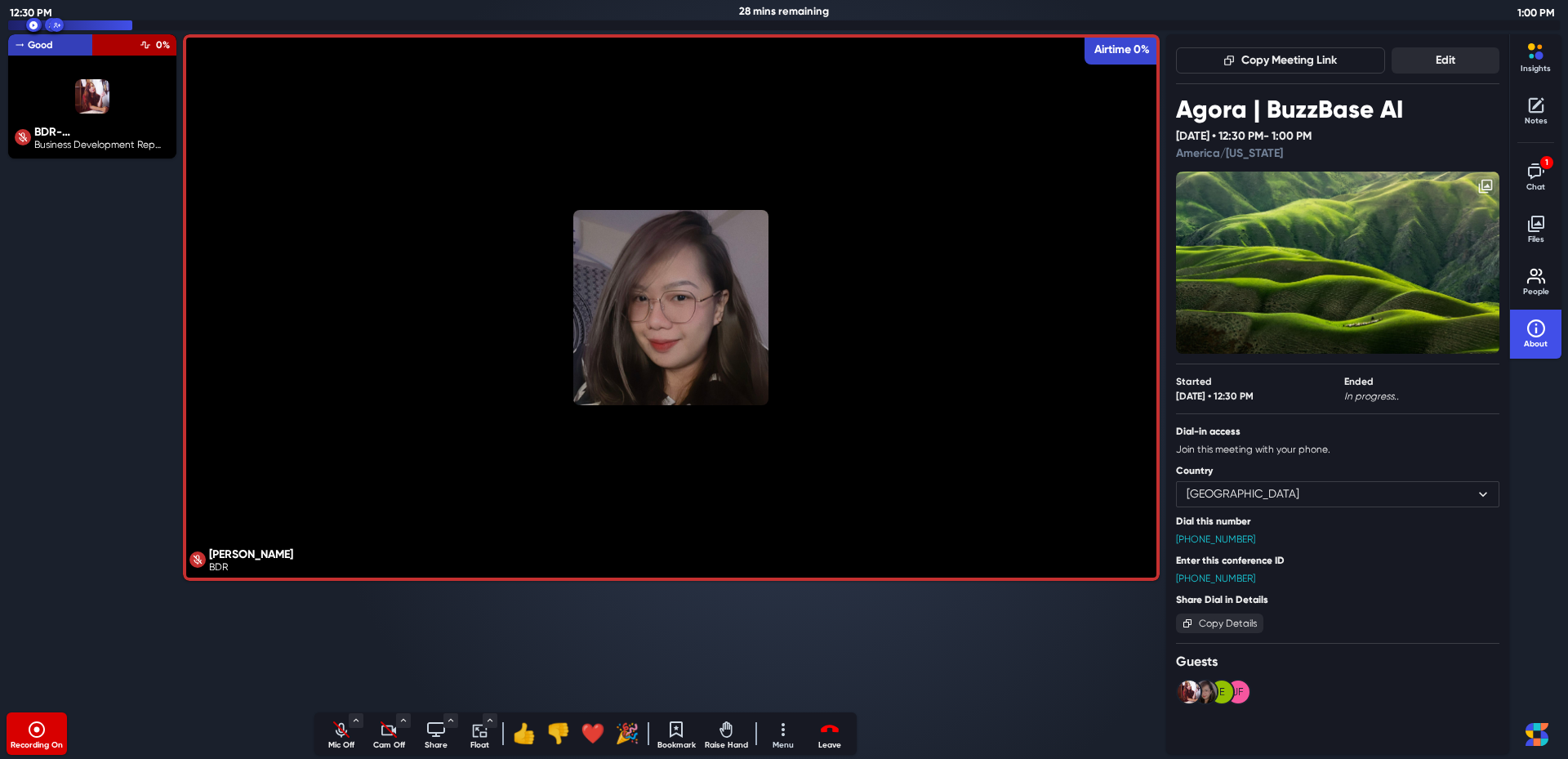 click on "BDR- LAILANIE Business Development Rep @[DOMAIN_NAME] Good   Engagement Airtime   0%" at bounding box center [92, 370] 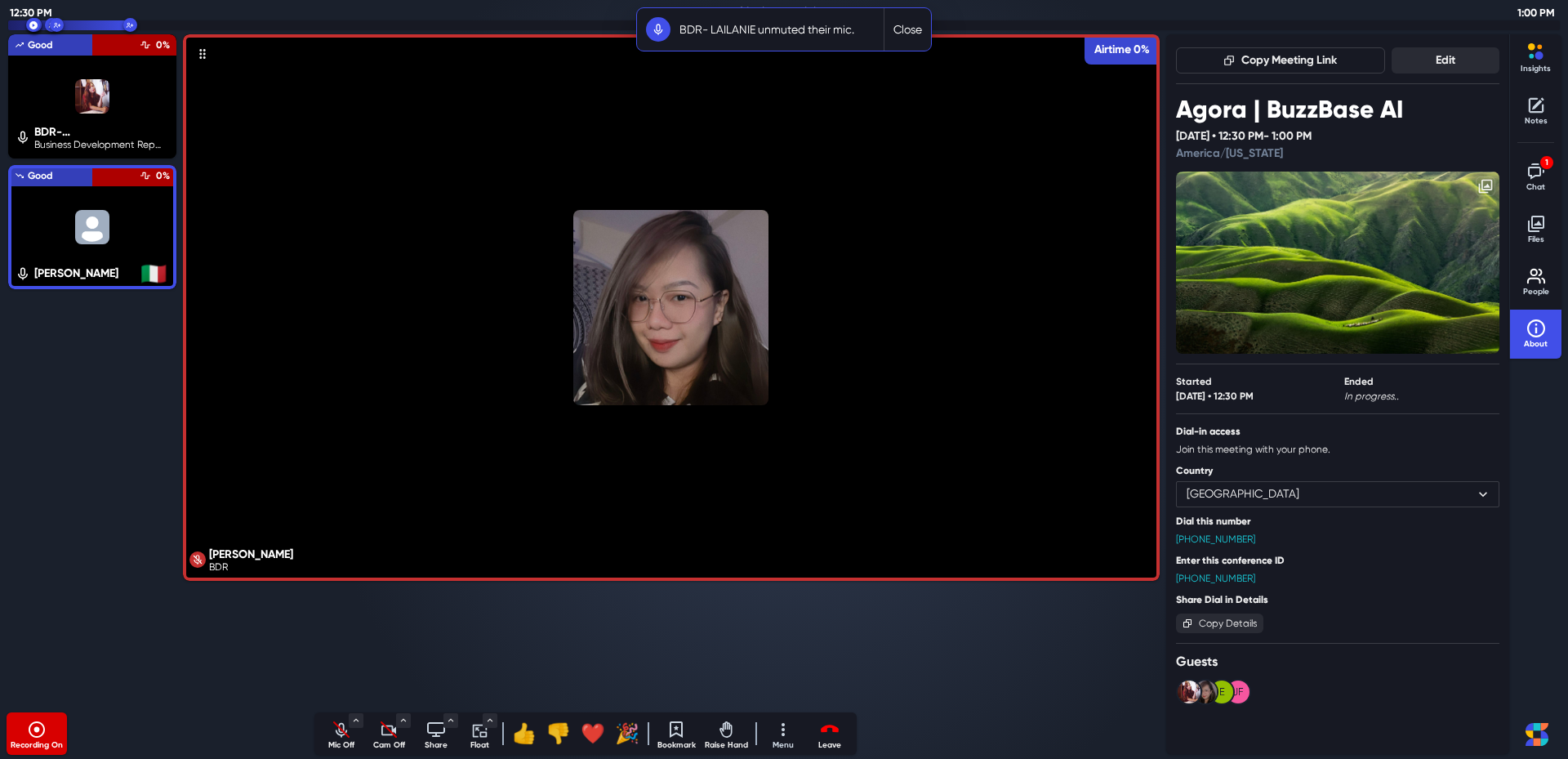 click on "[PERSON_NAME] BDR Airtime   0%" at bounding box center [671, 370] 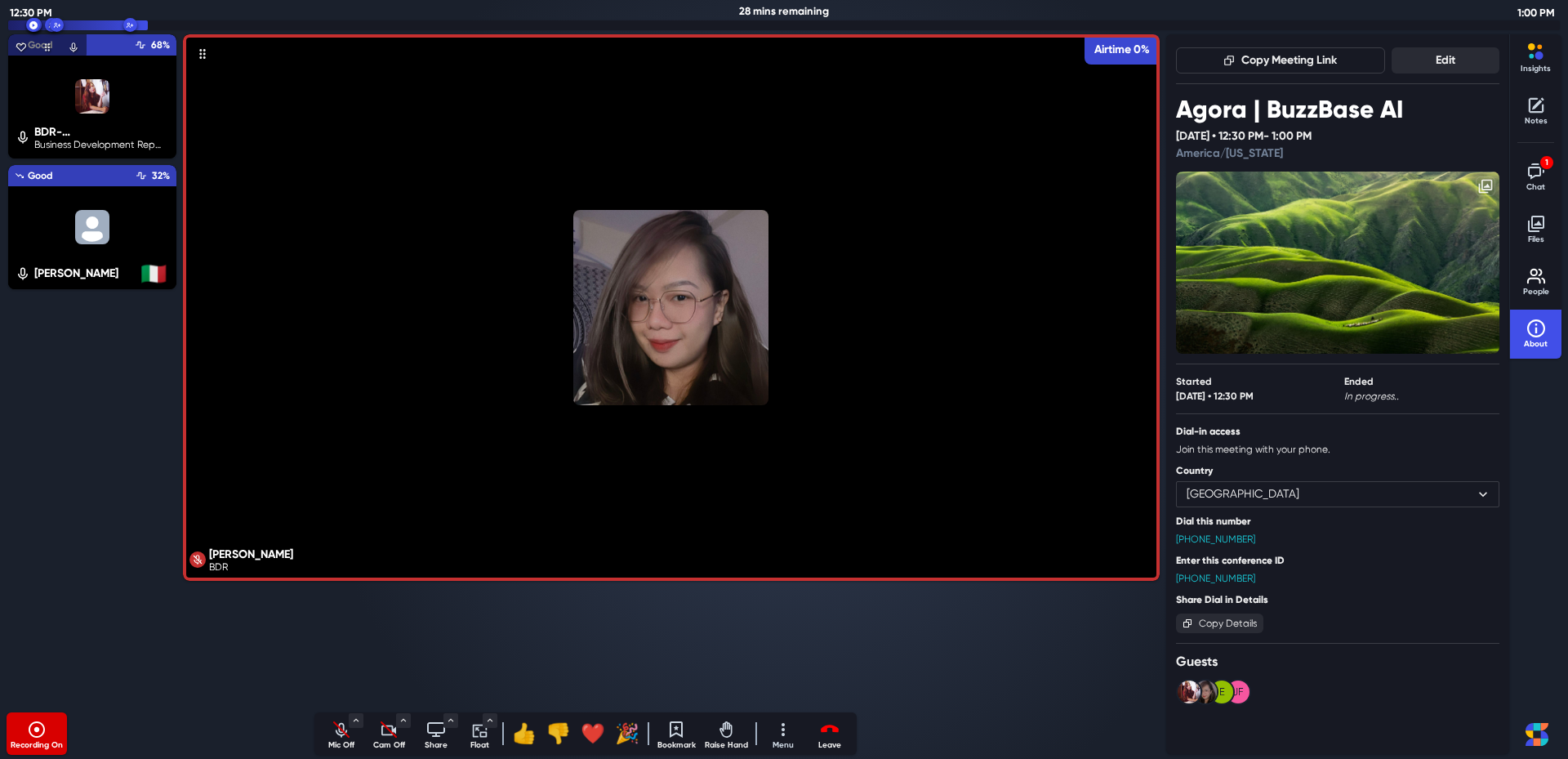 click at bounding box center [92, 96] 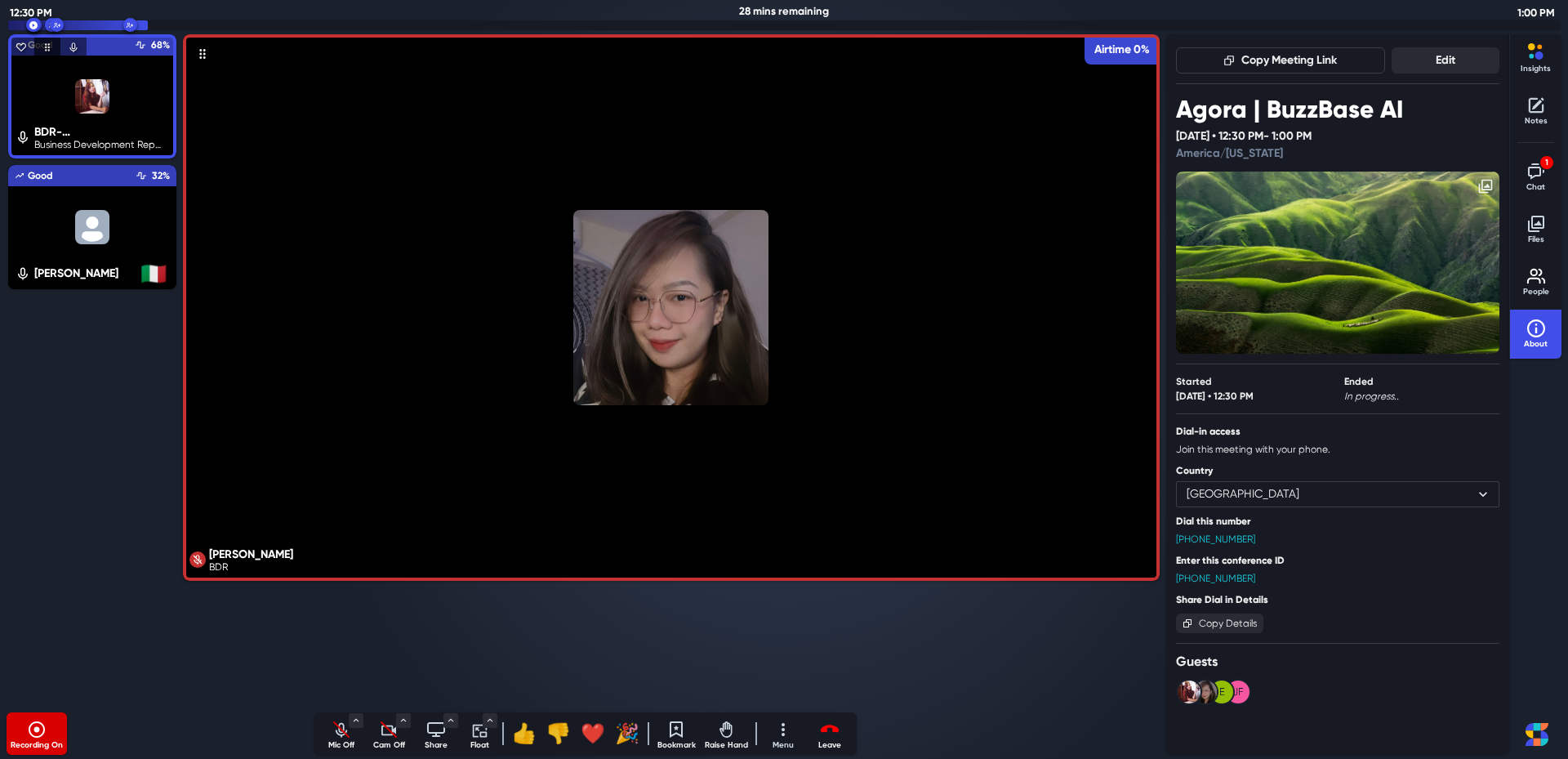 click 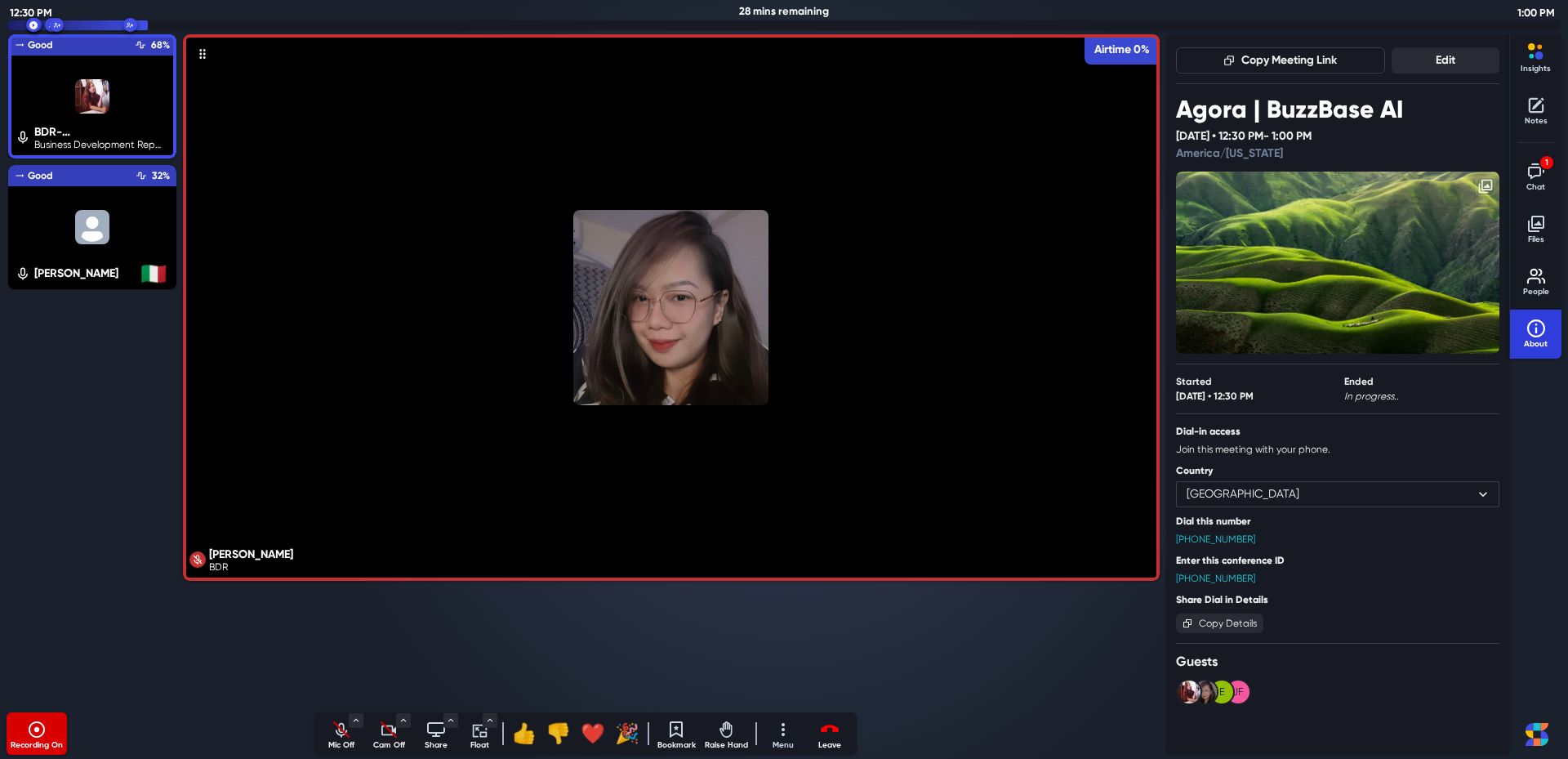 click on "About" at bounding box center [1536, 344] 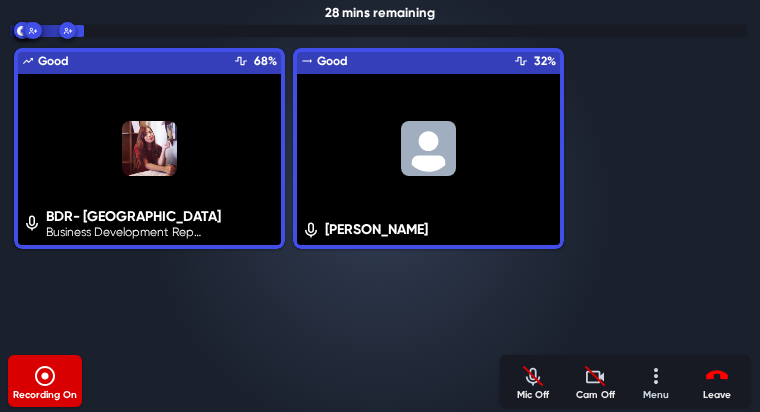 select on "default" 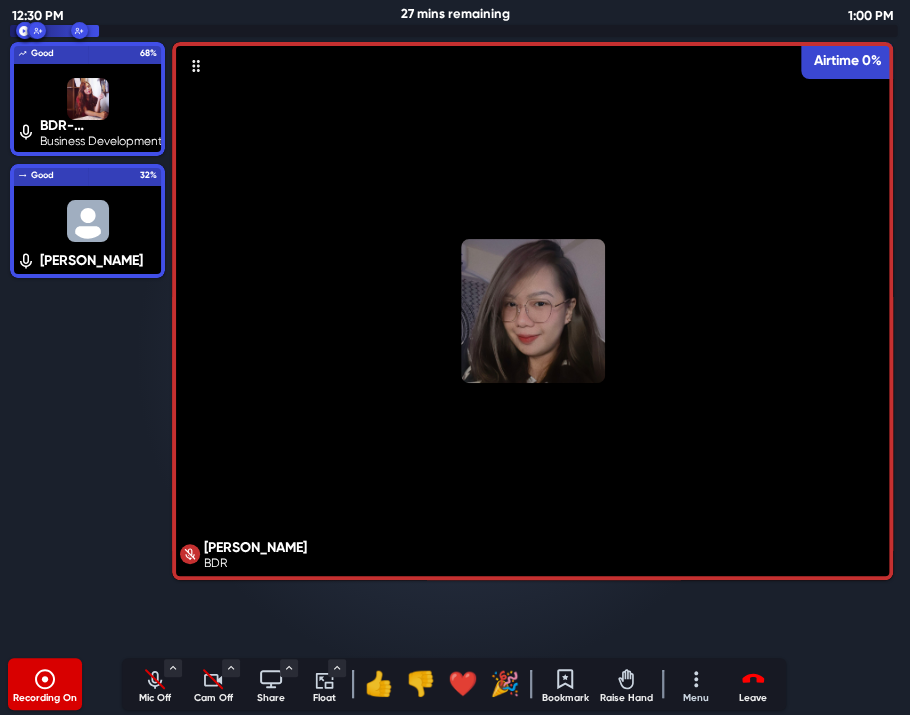 click 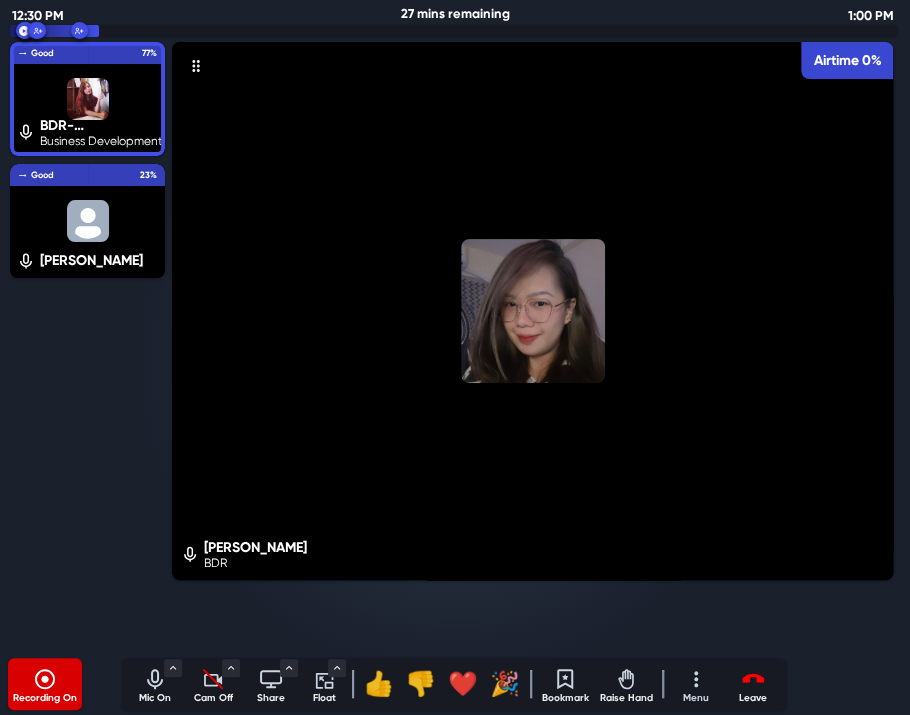 click on "Mic On" at bounding box center (155, 698) 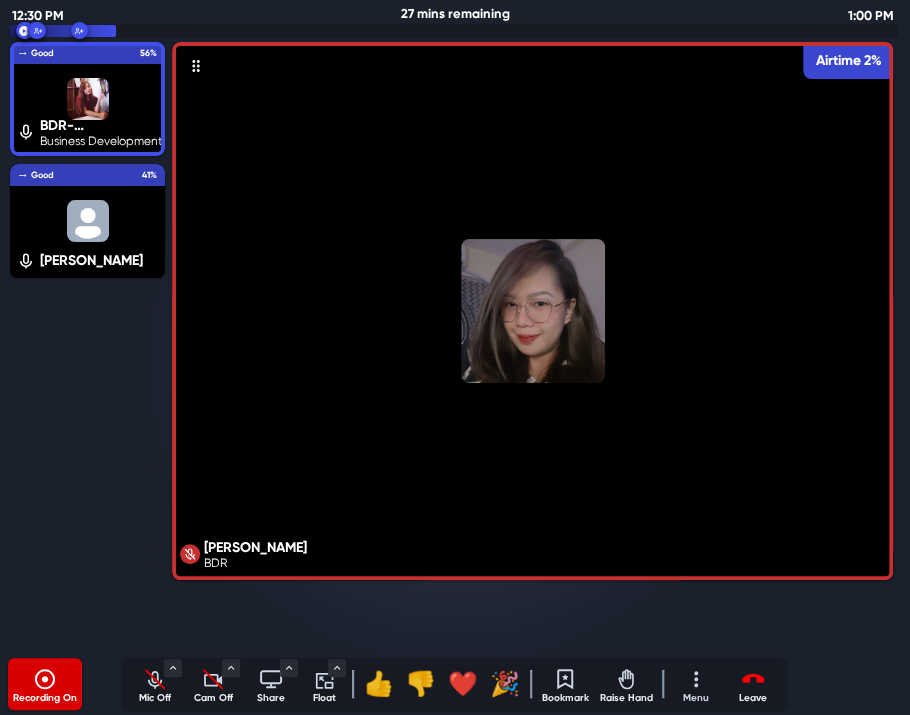click on "[PERSON_NAME] BDR Airtime   2%" at bounding box center [532, 346] 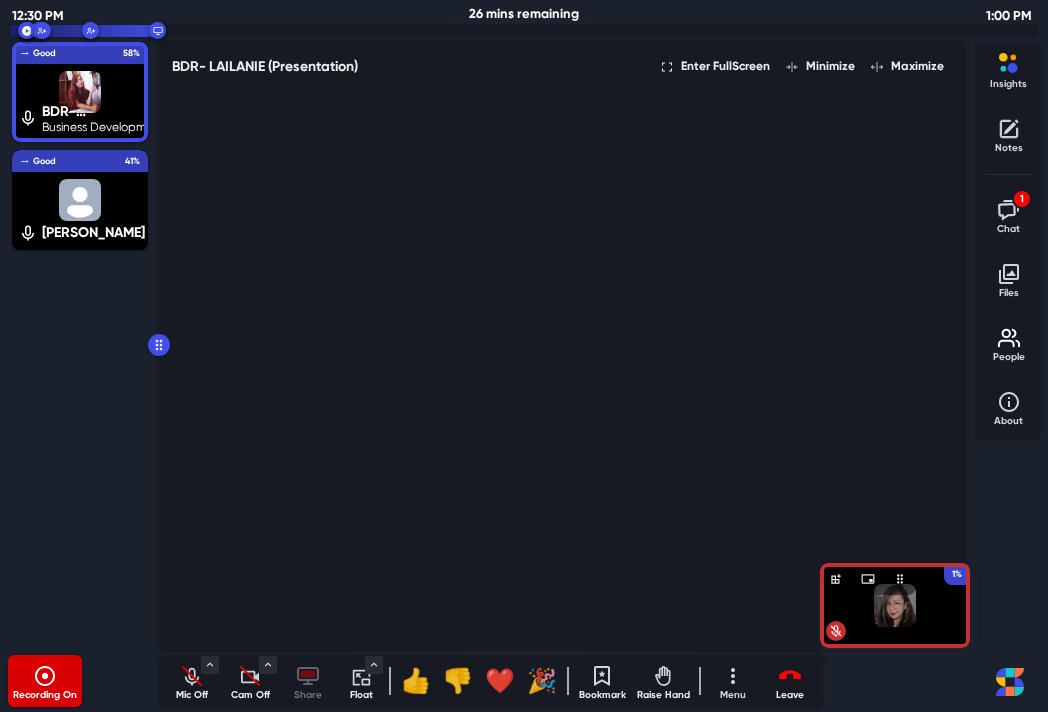 click 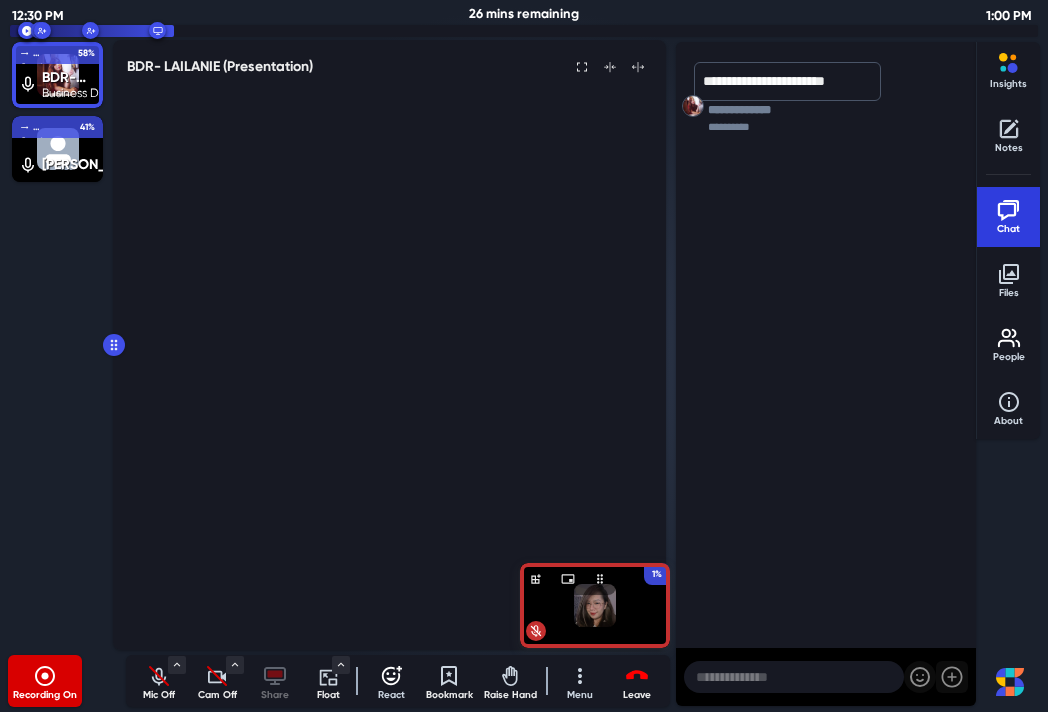 click 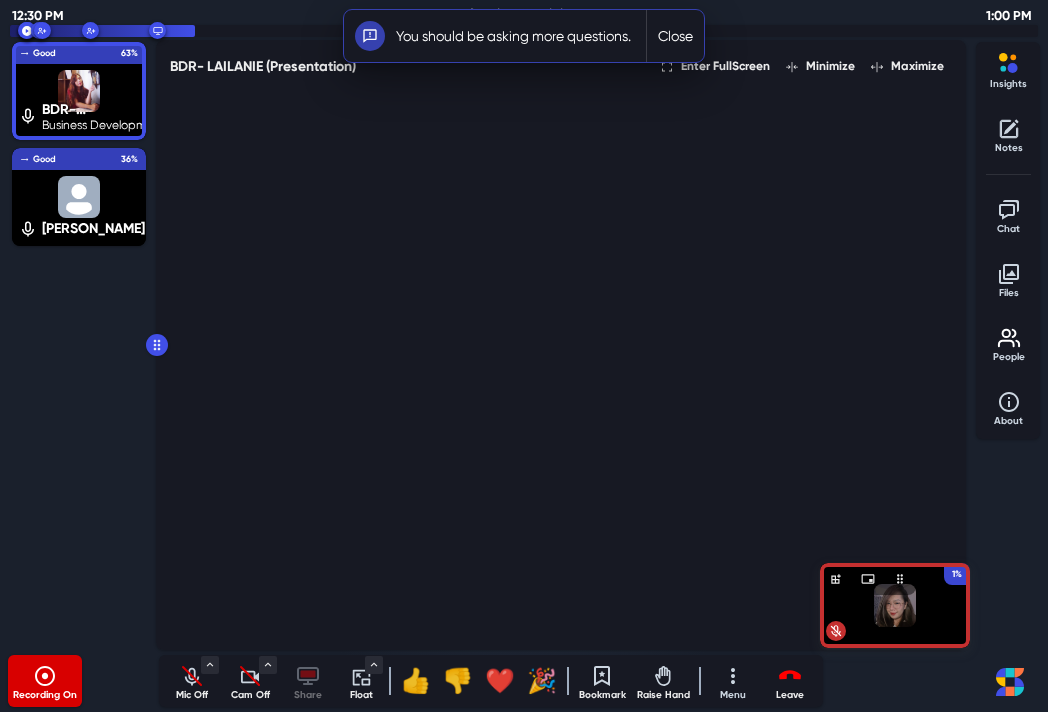 click on "Close" at bounding box center [675, 36] 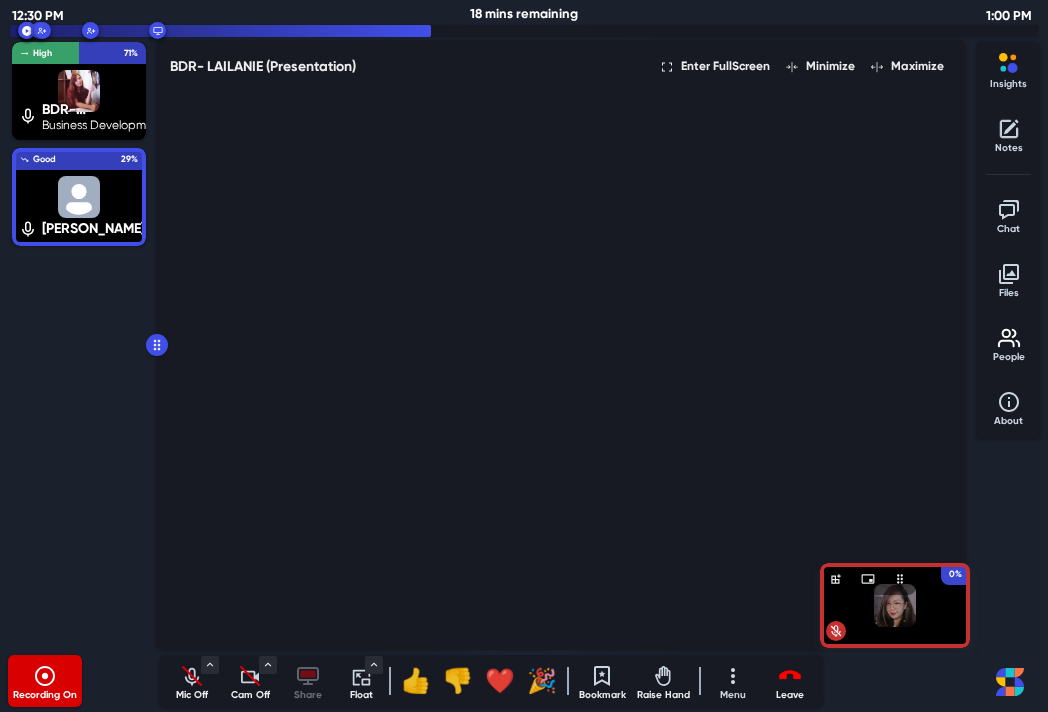 click at bounding box center (561, 365) 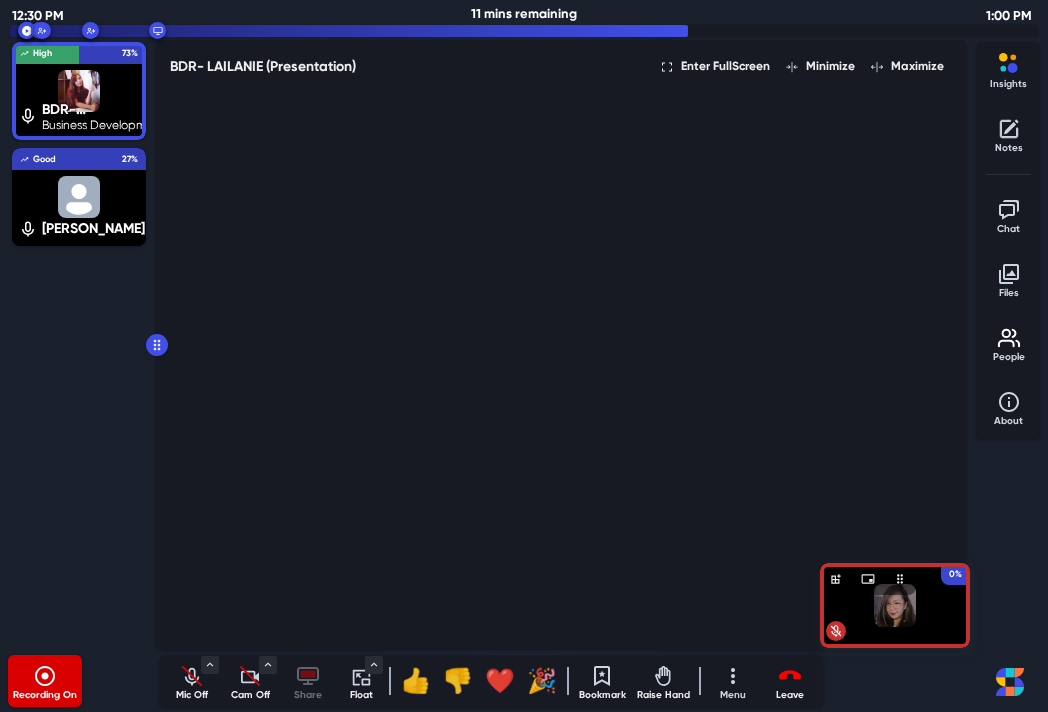click at bounding box center (561, 365) 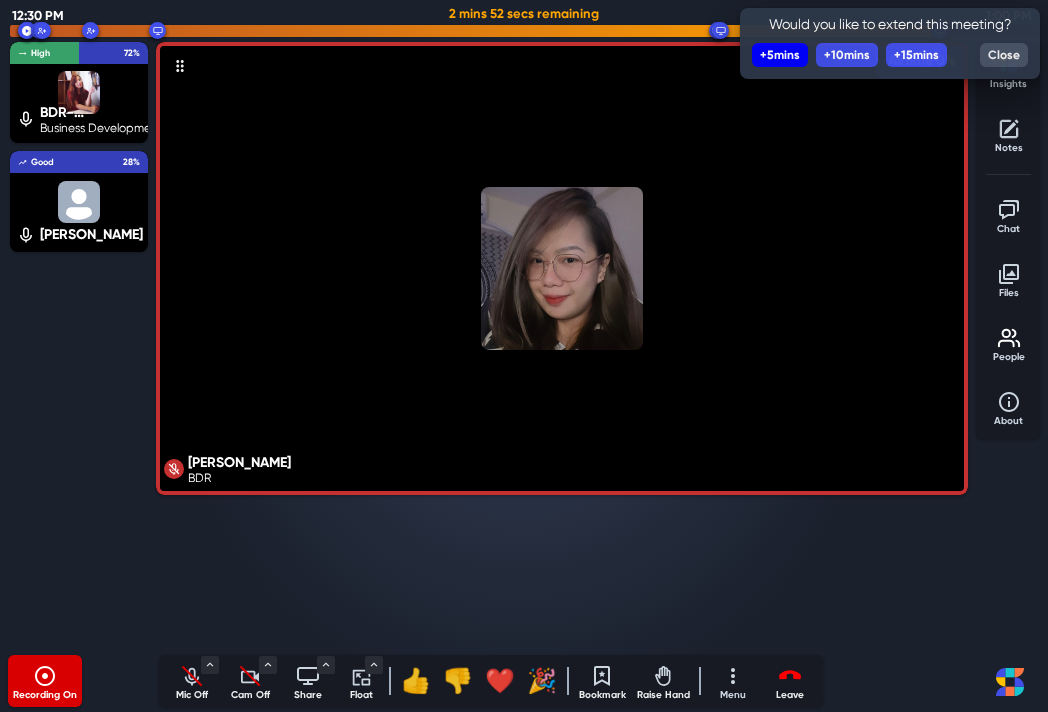 click on "+ 5  mins" at bounding box center [780, 55] 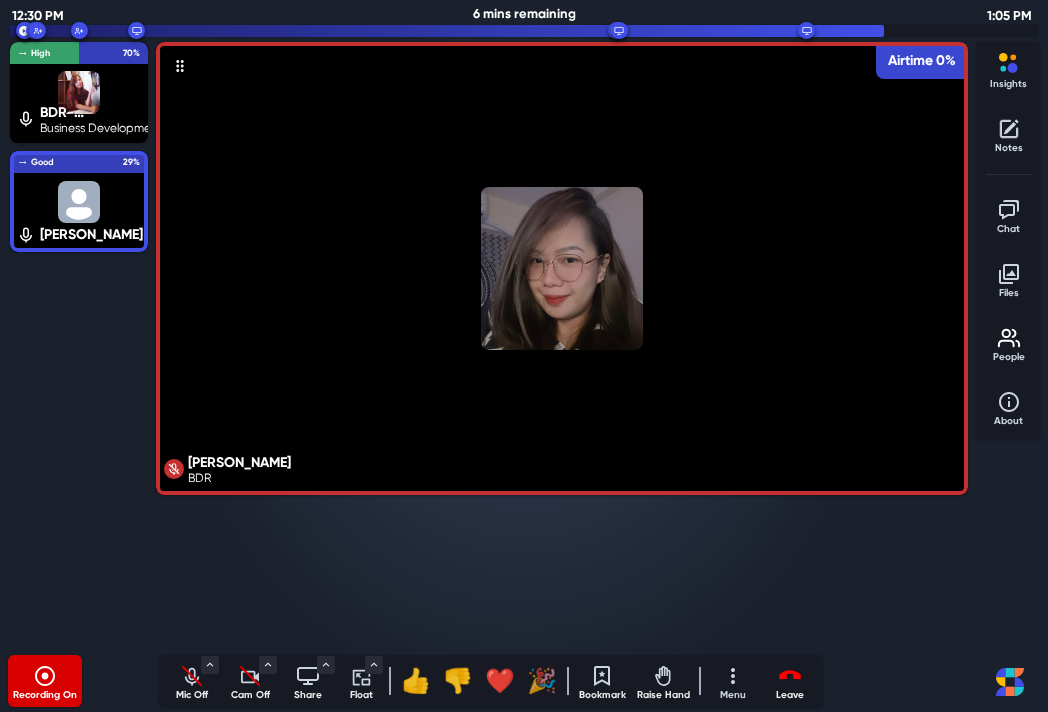 click on "🎉" at bounding box center (542, 681) 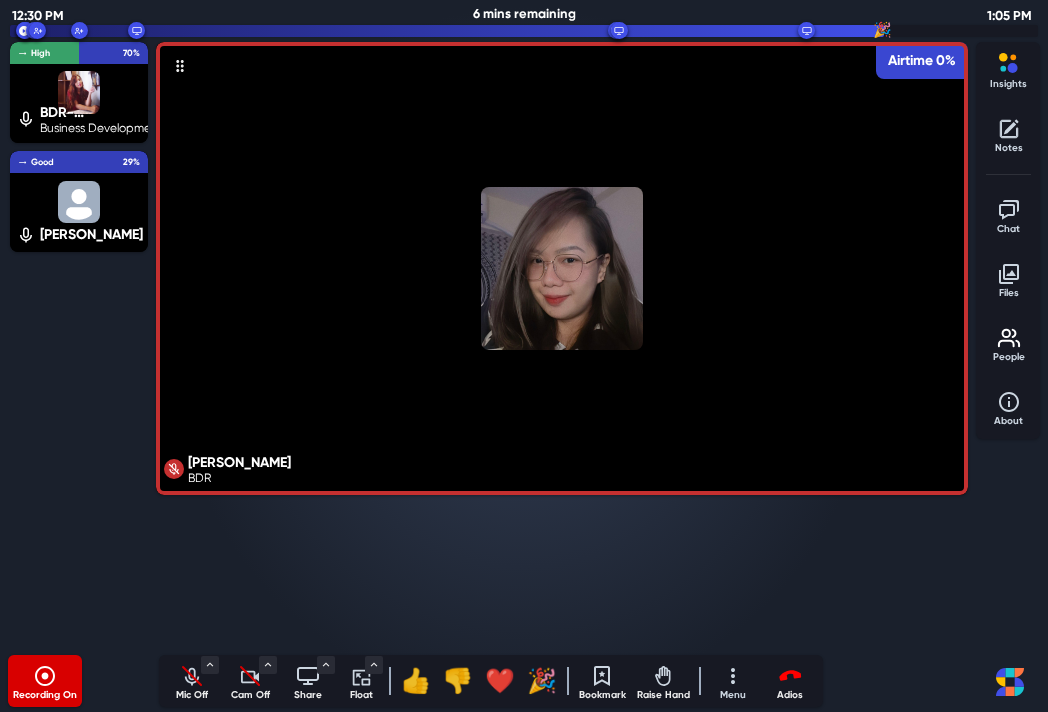 click 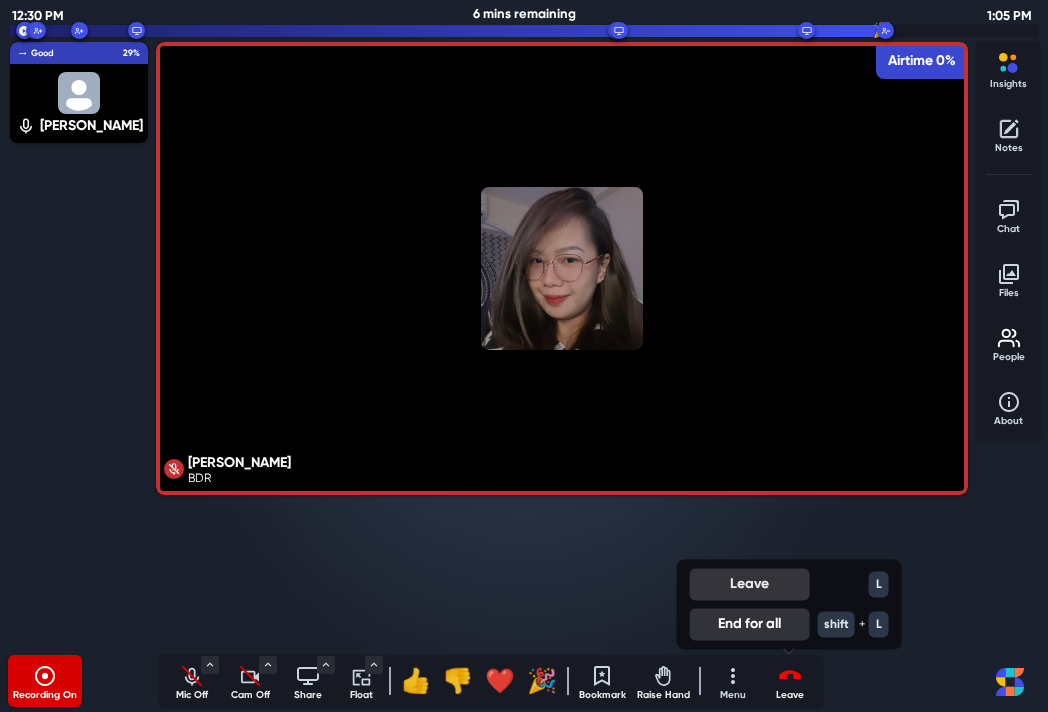 click on "Leave" at bounding box center [750, 584] 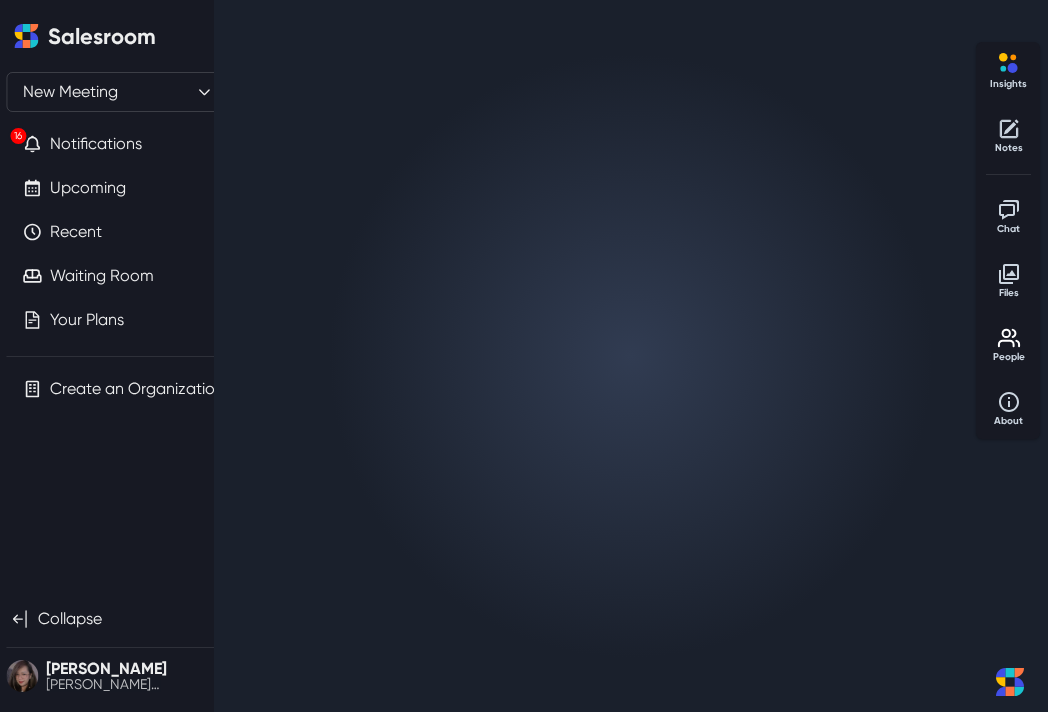 select on "default" 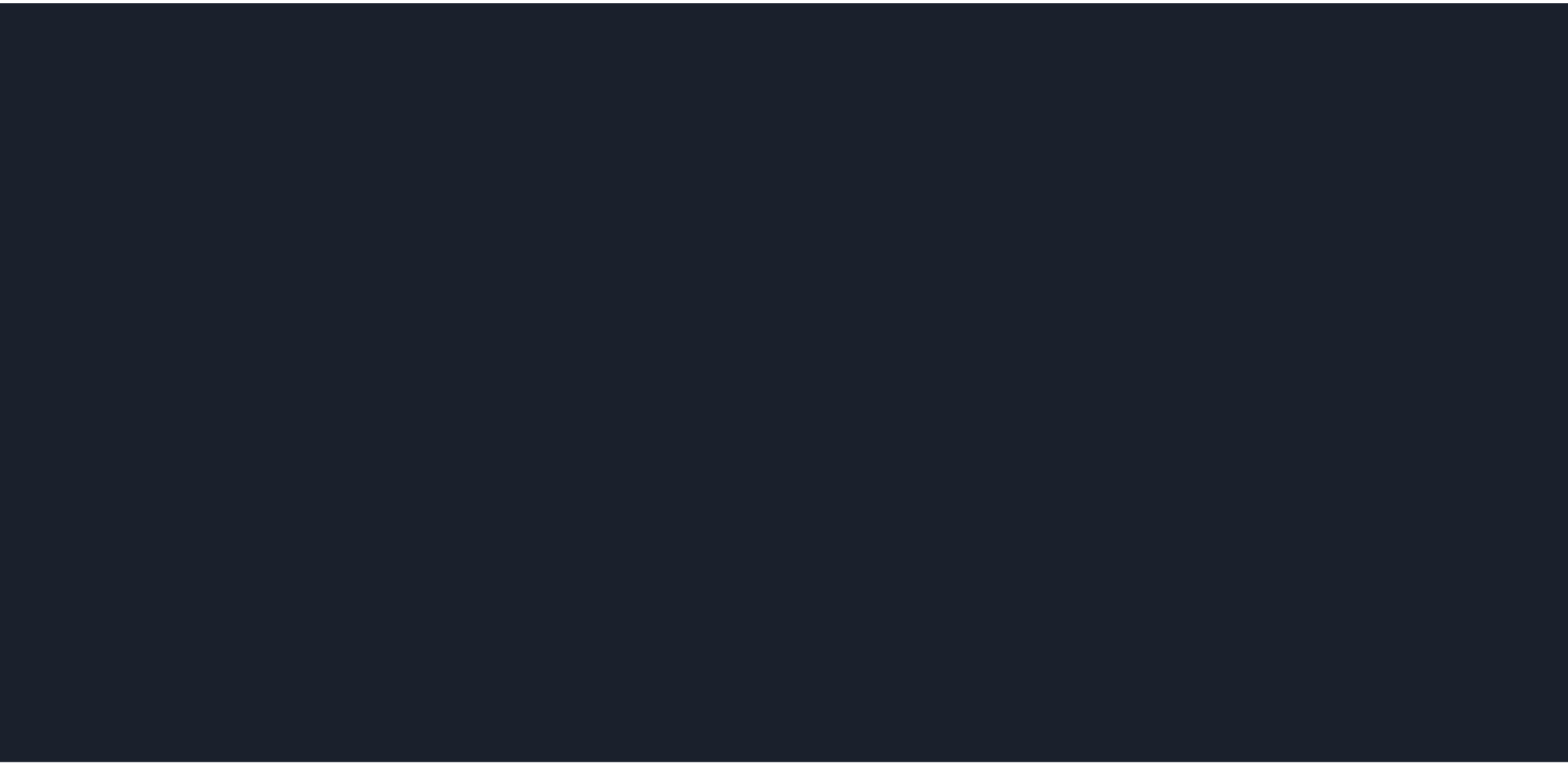 scroll, scrollTop: 0, scrollLeft: 0, axis: both 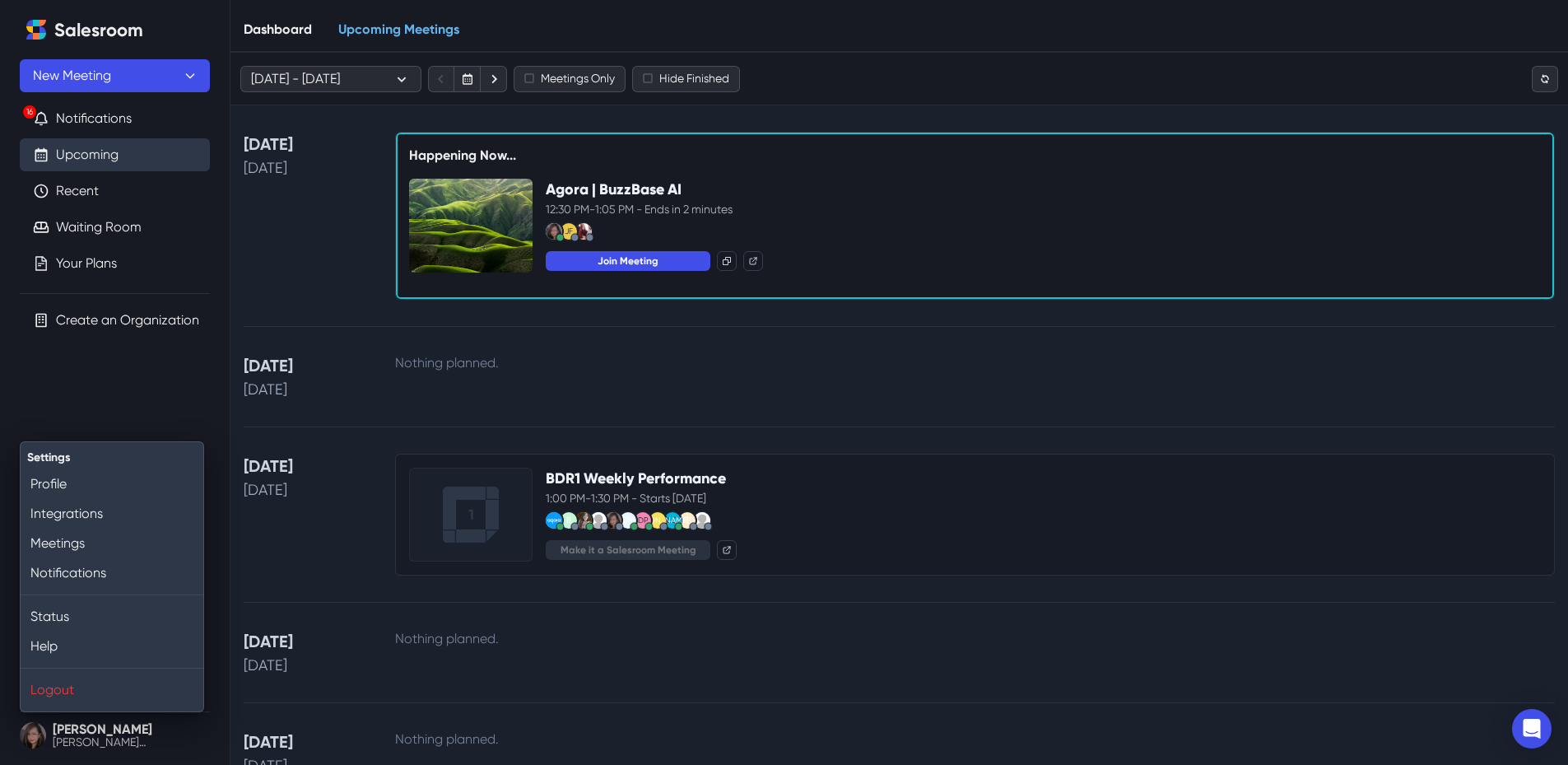 click on "12:30 PM  -  1:05 PM   - Ends in 2 minutes" at bounding box center [1043, 209] 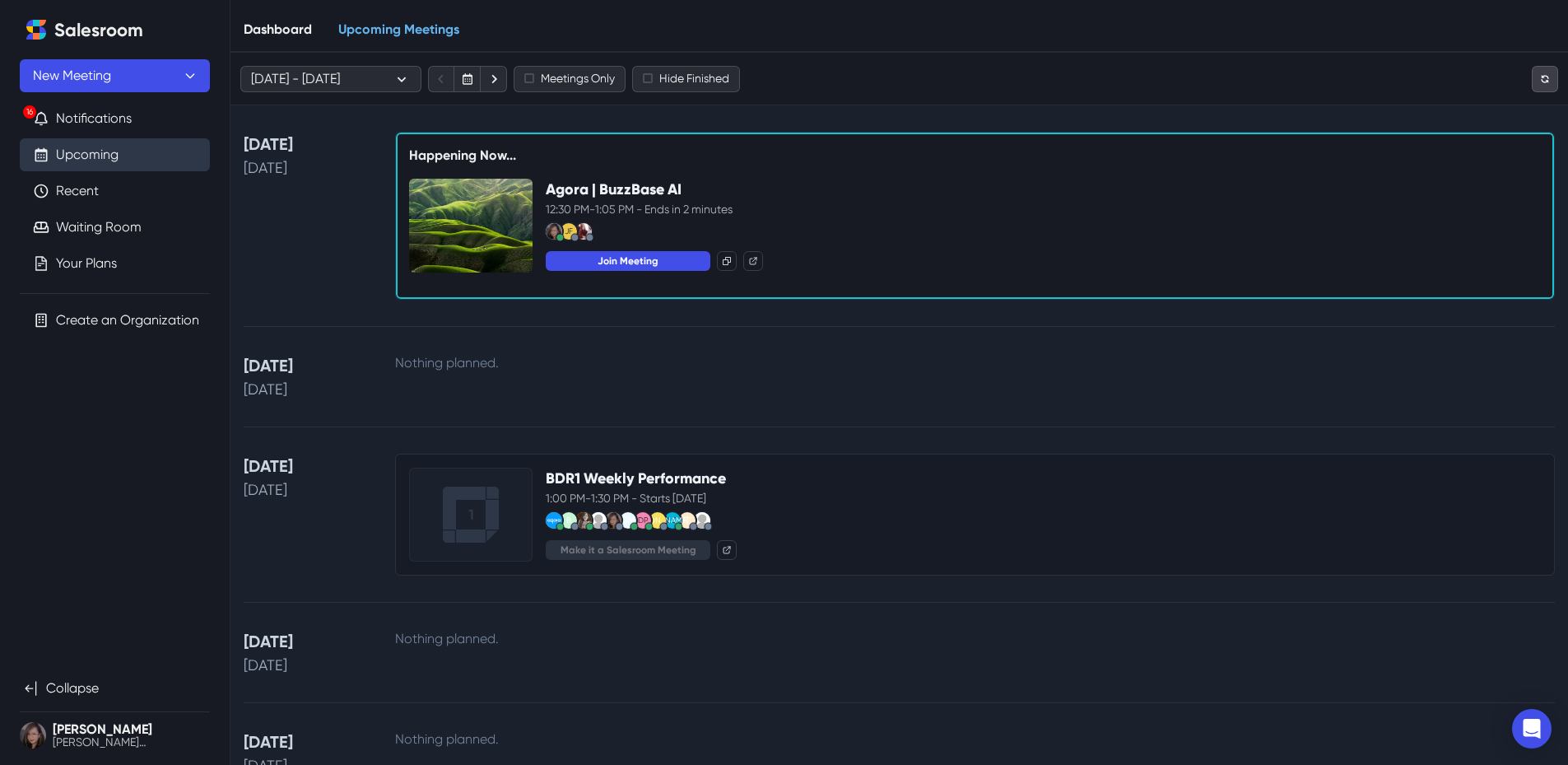 click at bounding box center (1545, 79) 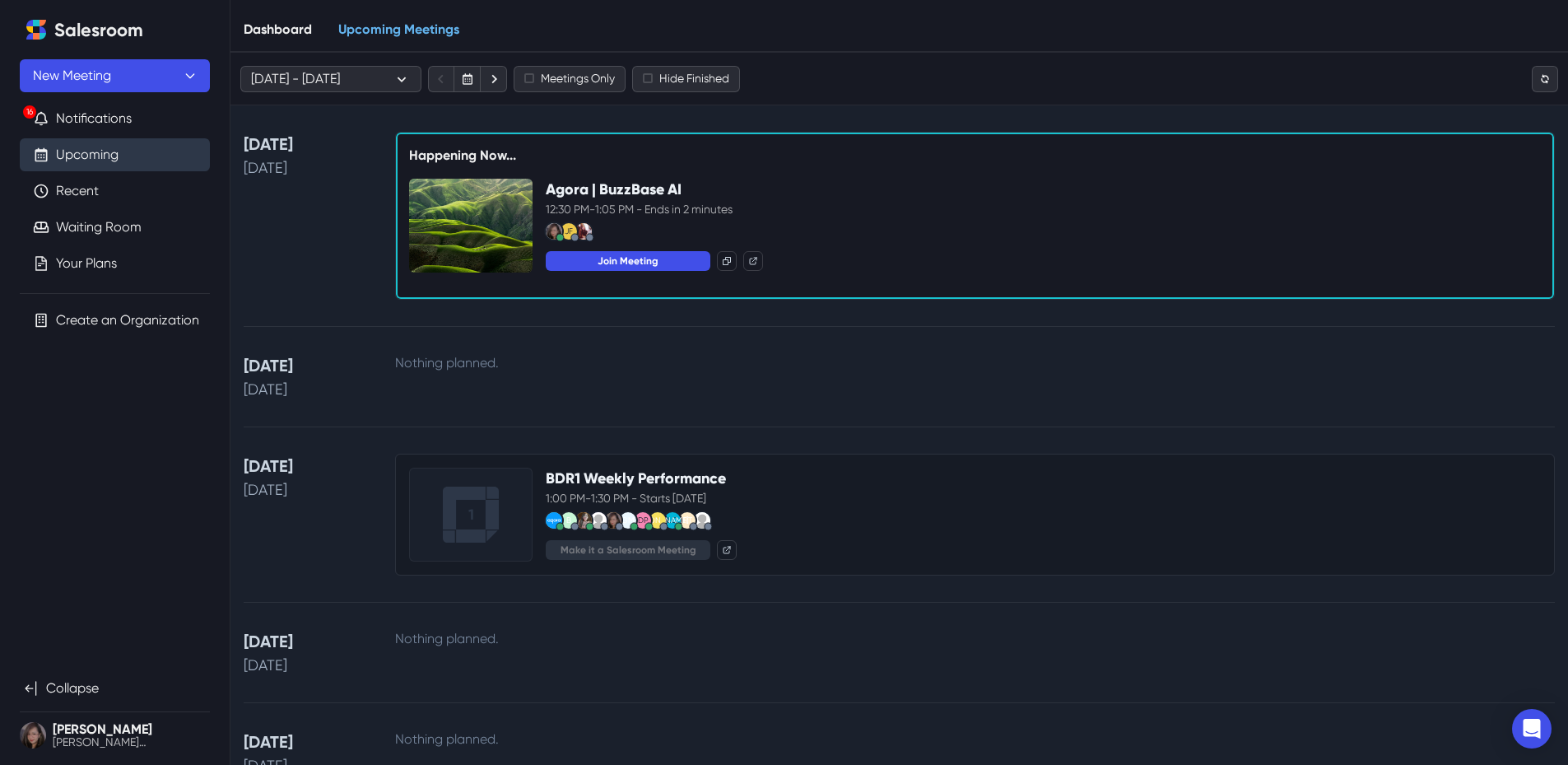 click on "Dashboard" at bounding box center [277, 30] 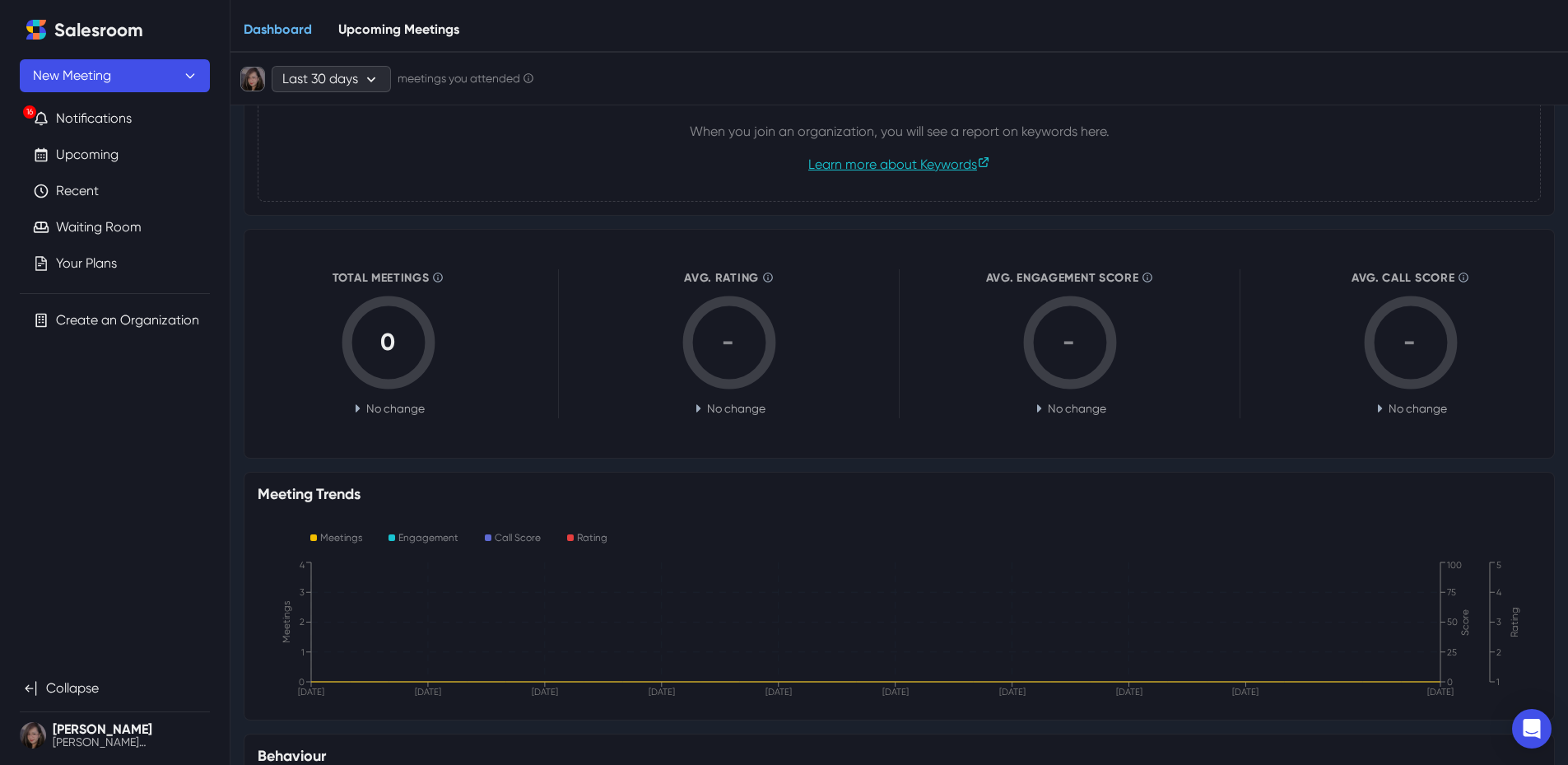 scroll, scrollTop: 0, scrollLeft: 0, axis: both 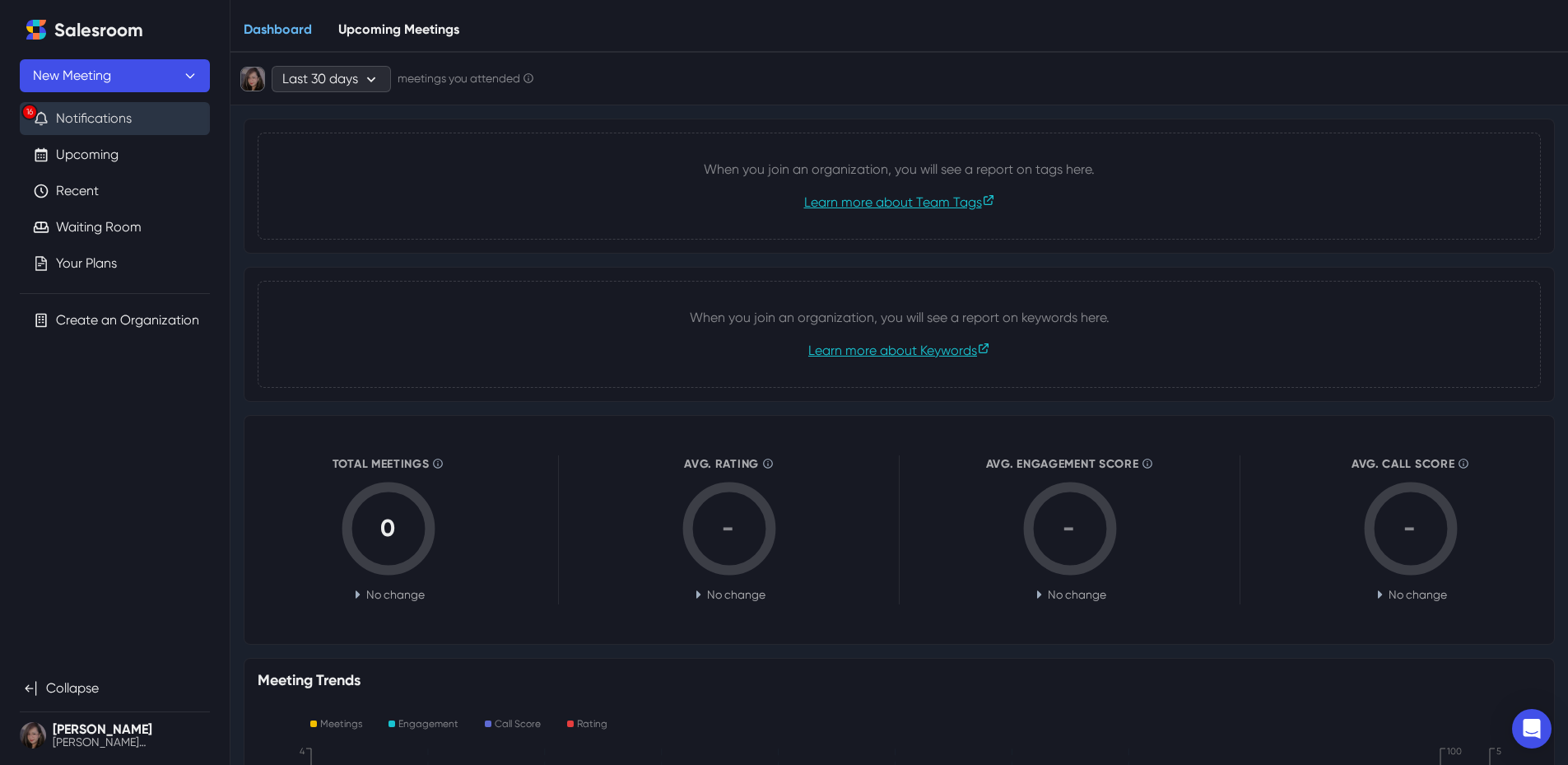 click on "16 Notifications" at bounding box center [114, 119] 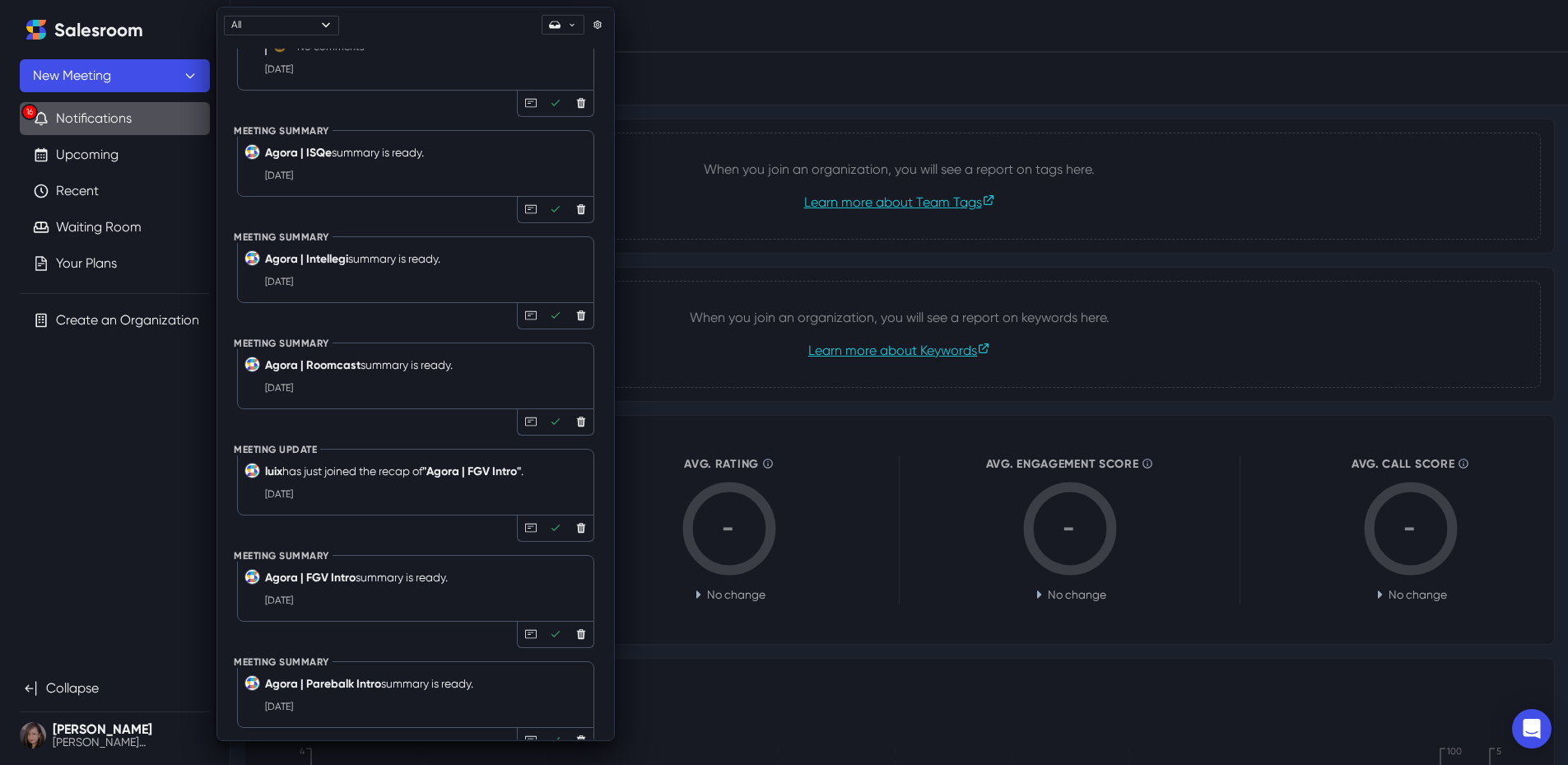 scroll, scrollTop: 0, scrollLeft: 0, axis: both 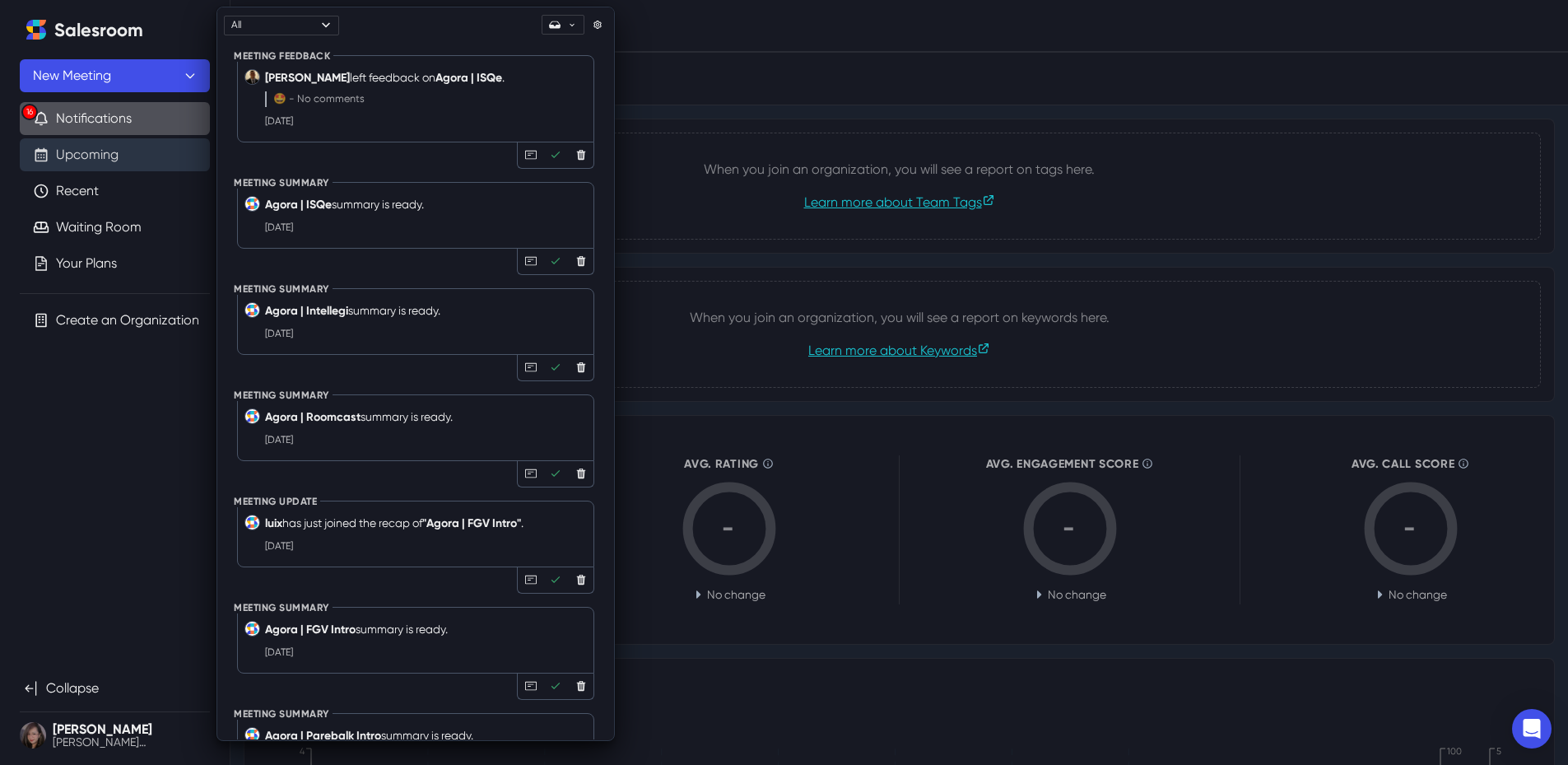 click on "Upcoming" at bounding box center [87, 155] 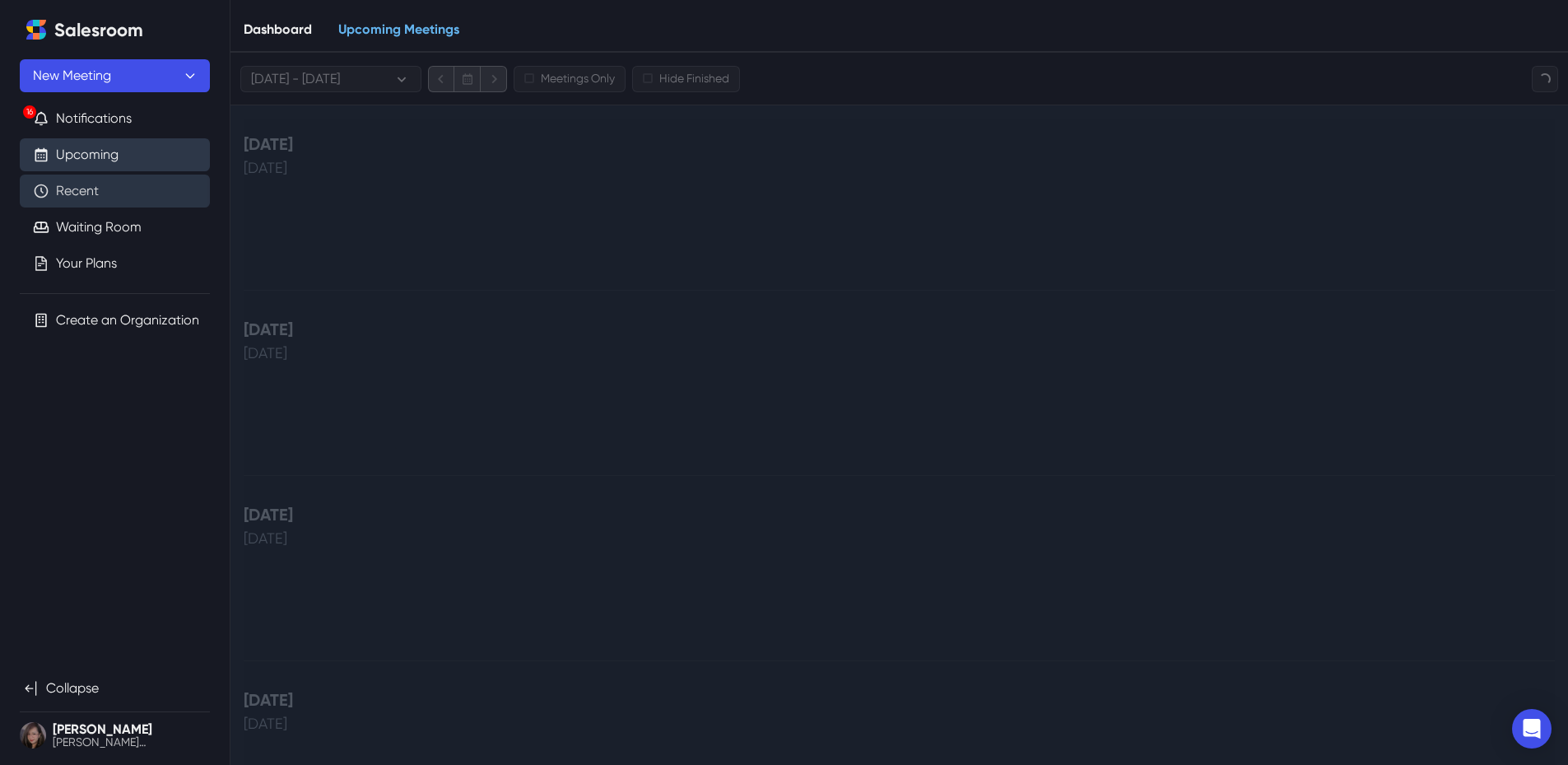 click on "Recent" at bounding box center [77, 191] 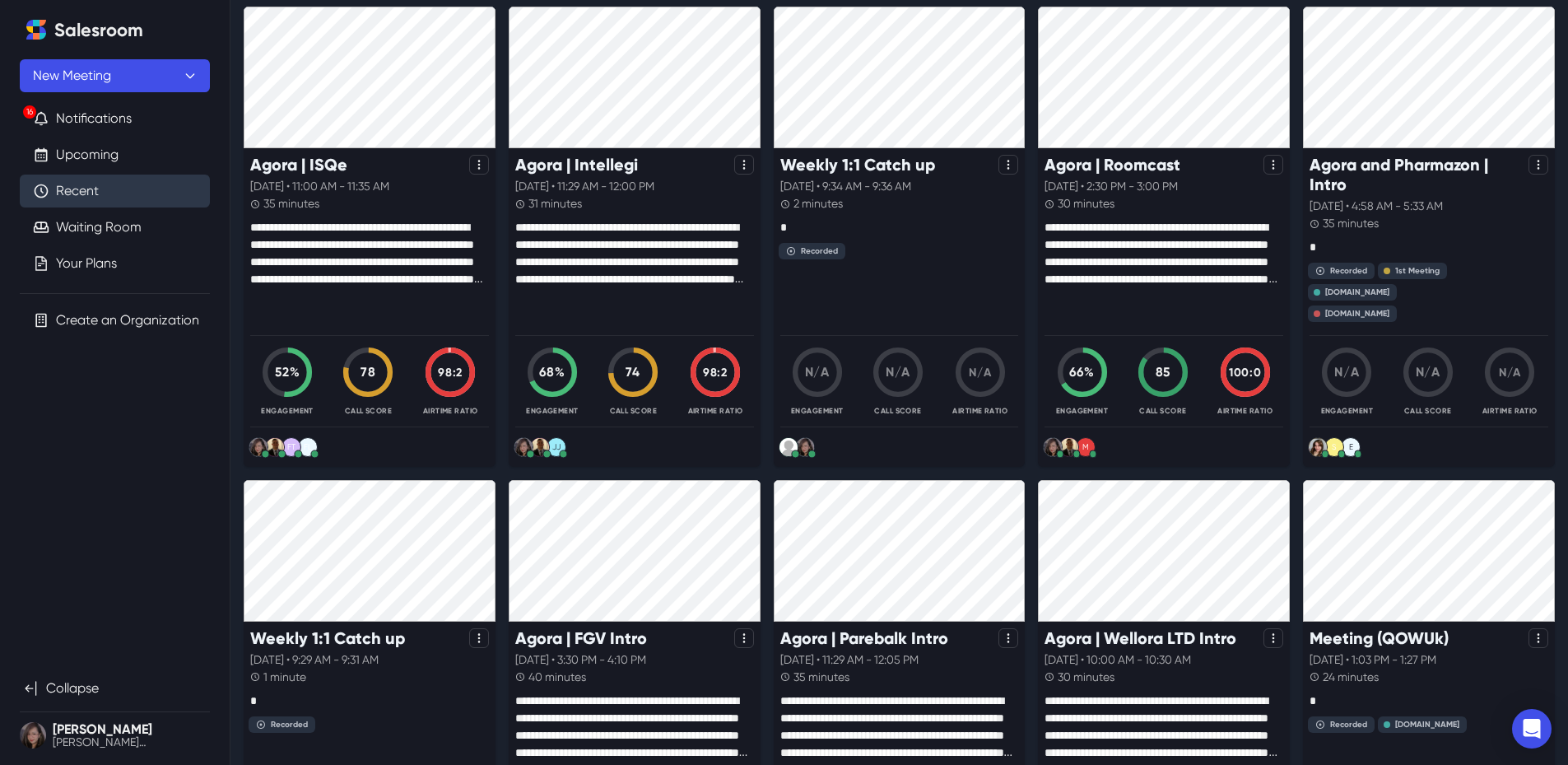 scroll, scrollTop: 0, scrollLeft: 0, axis: both 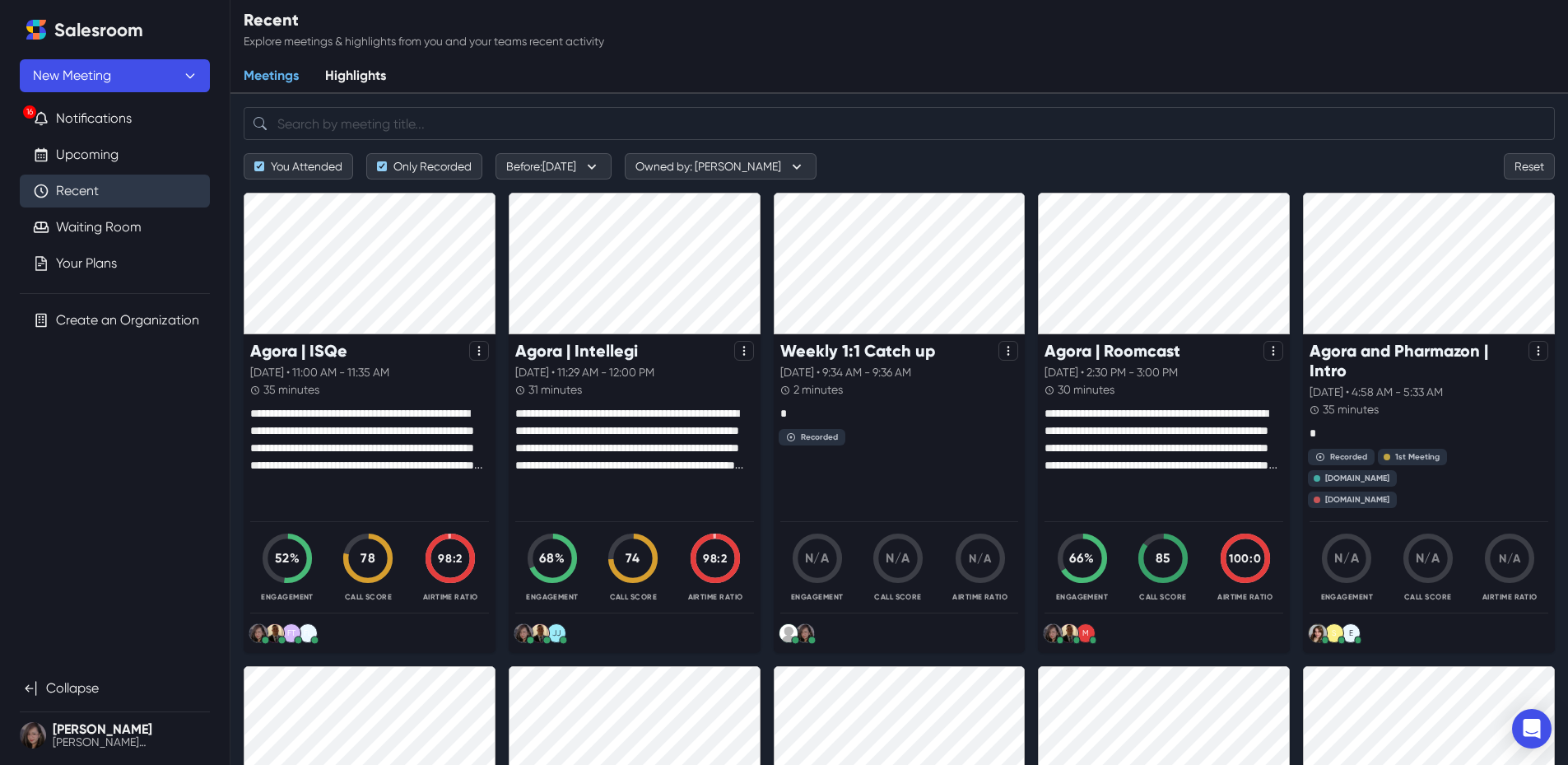 click on "Highlights" at bounding box center [356, 77] 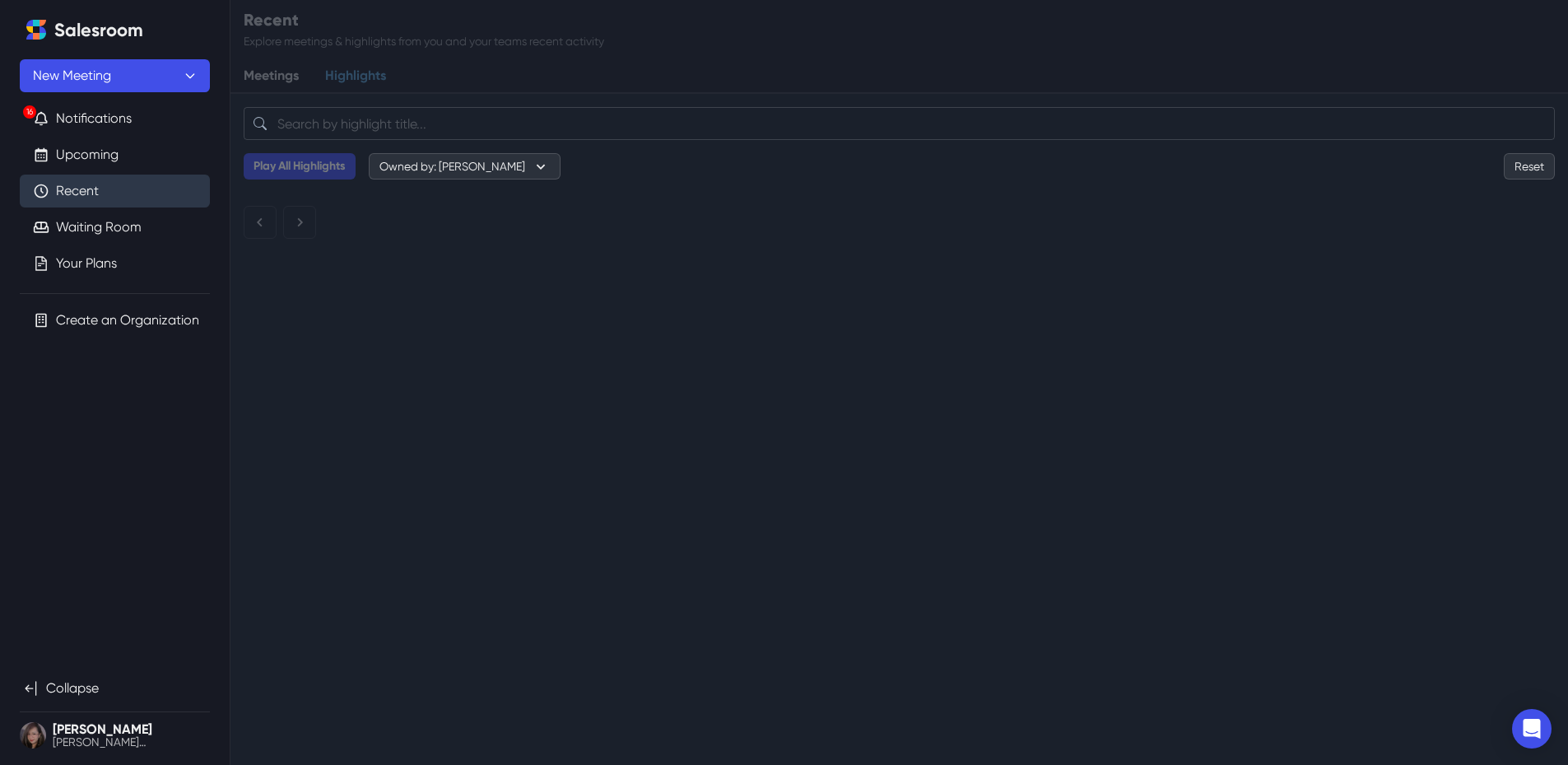 click on "Loading..." at bounding box center [784, 165] 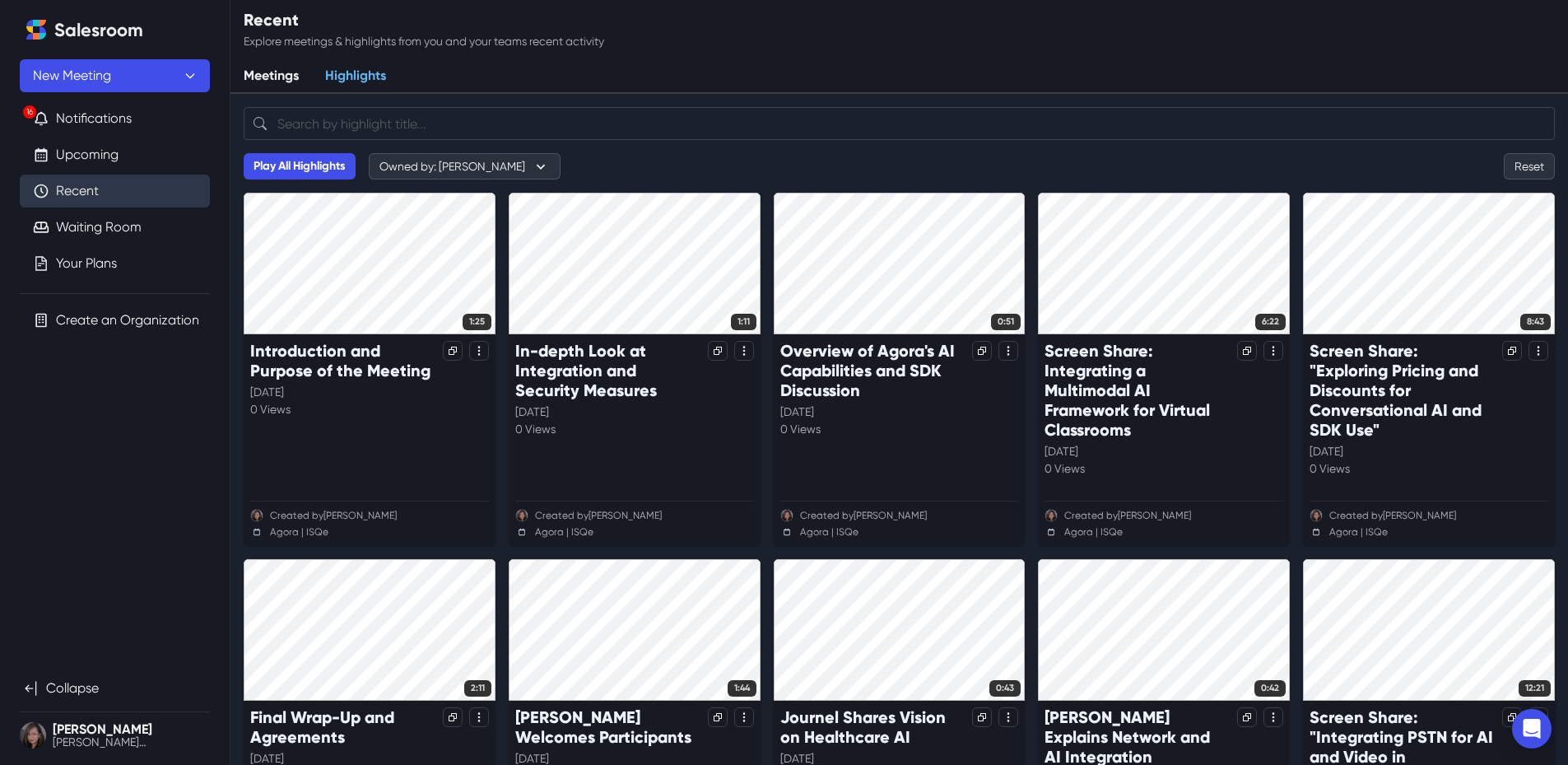drag, startPoint x: 305, startPoint y: 158, endPoint x: 402, endPoint y: 71, distance: 130.29965 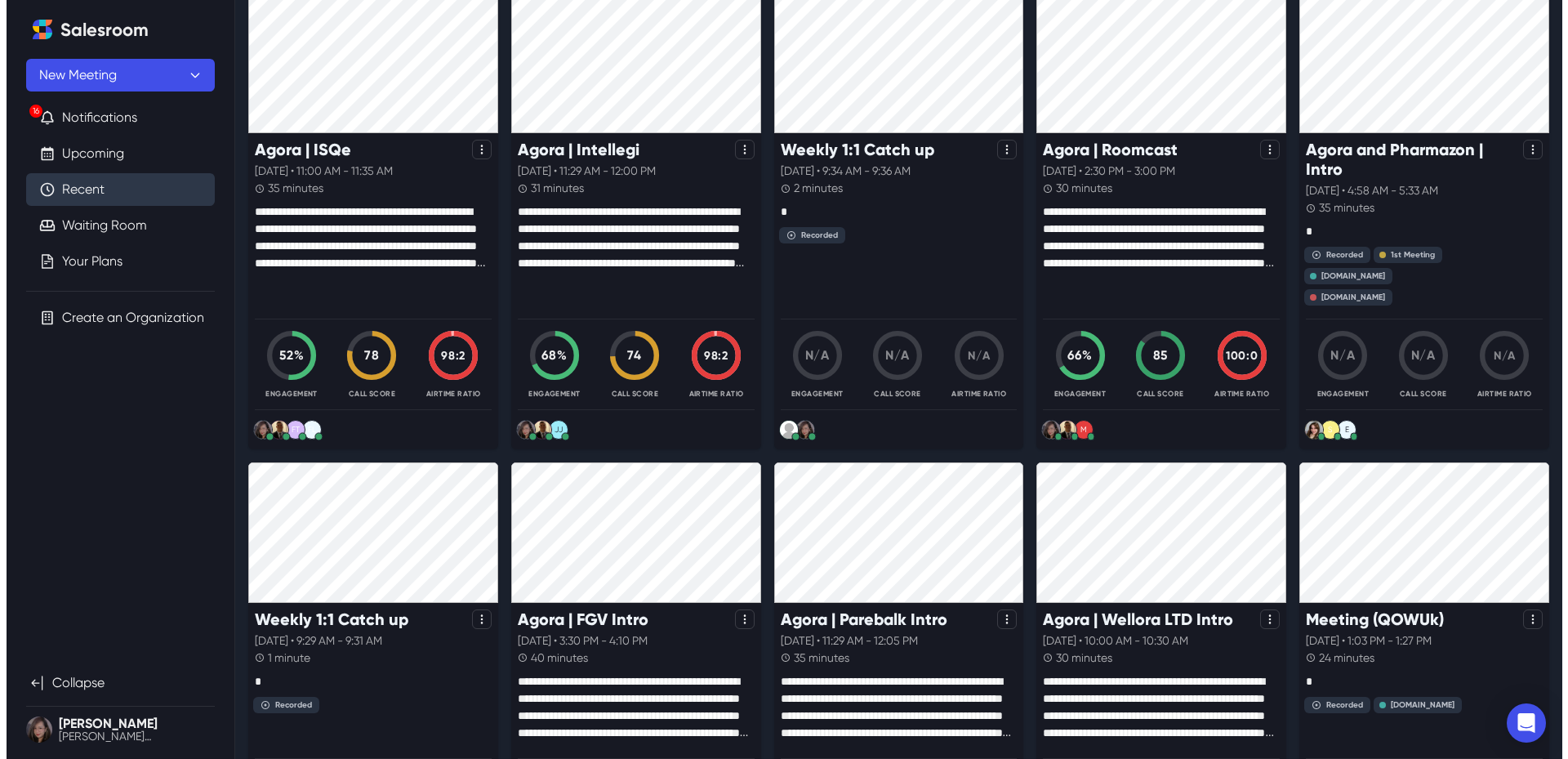 scroll, scrollTop: 0, scrollLeft: 0, axis: both 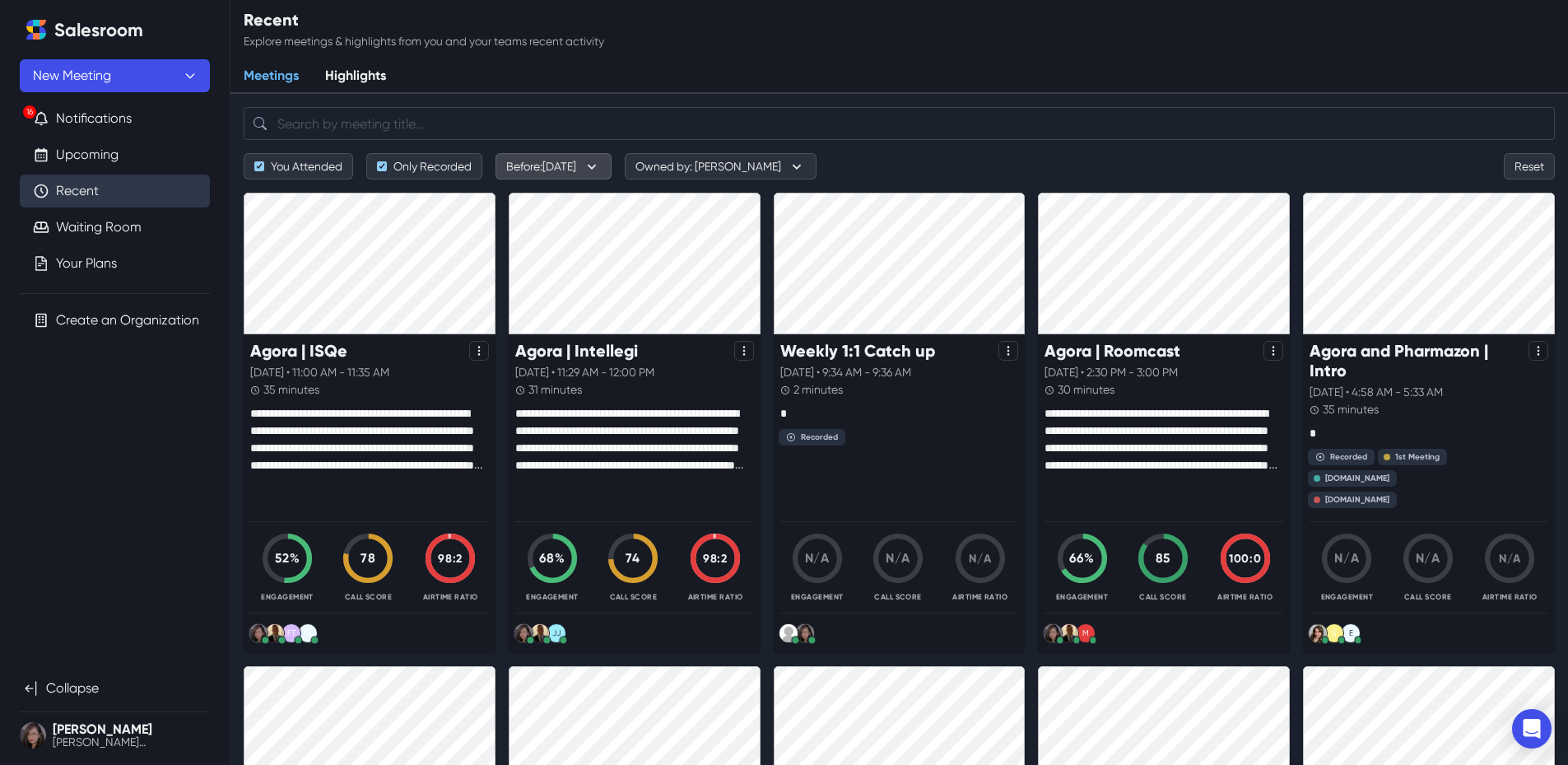 click 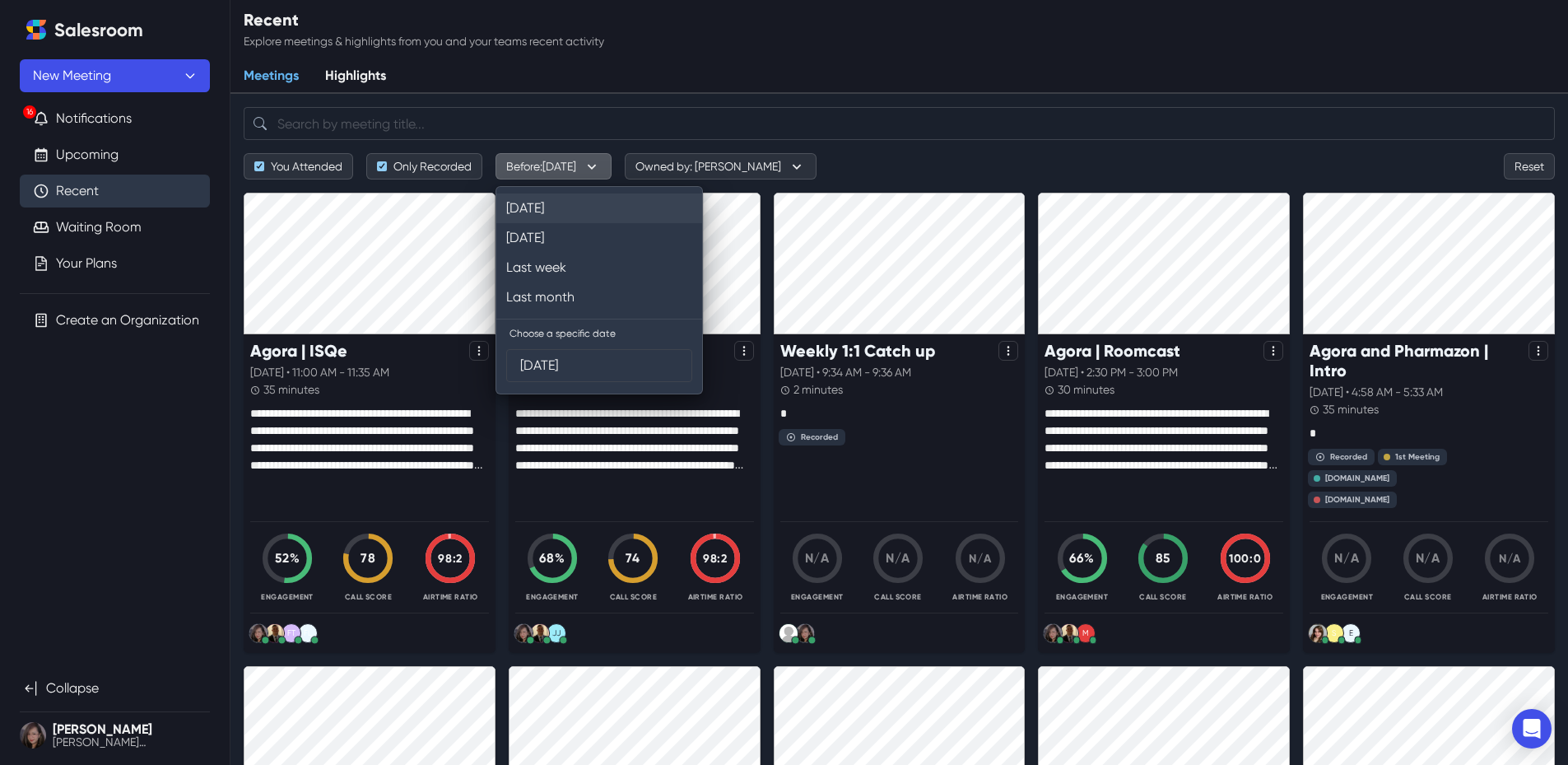 click on "Today" at bounding box center [599, 208] 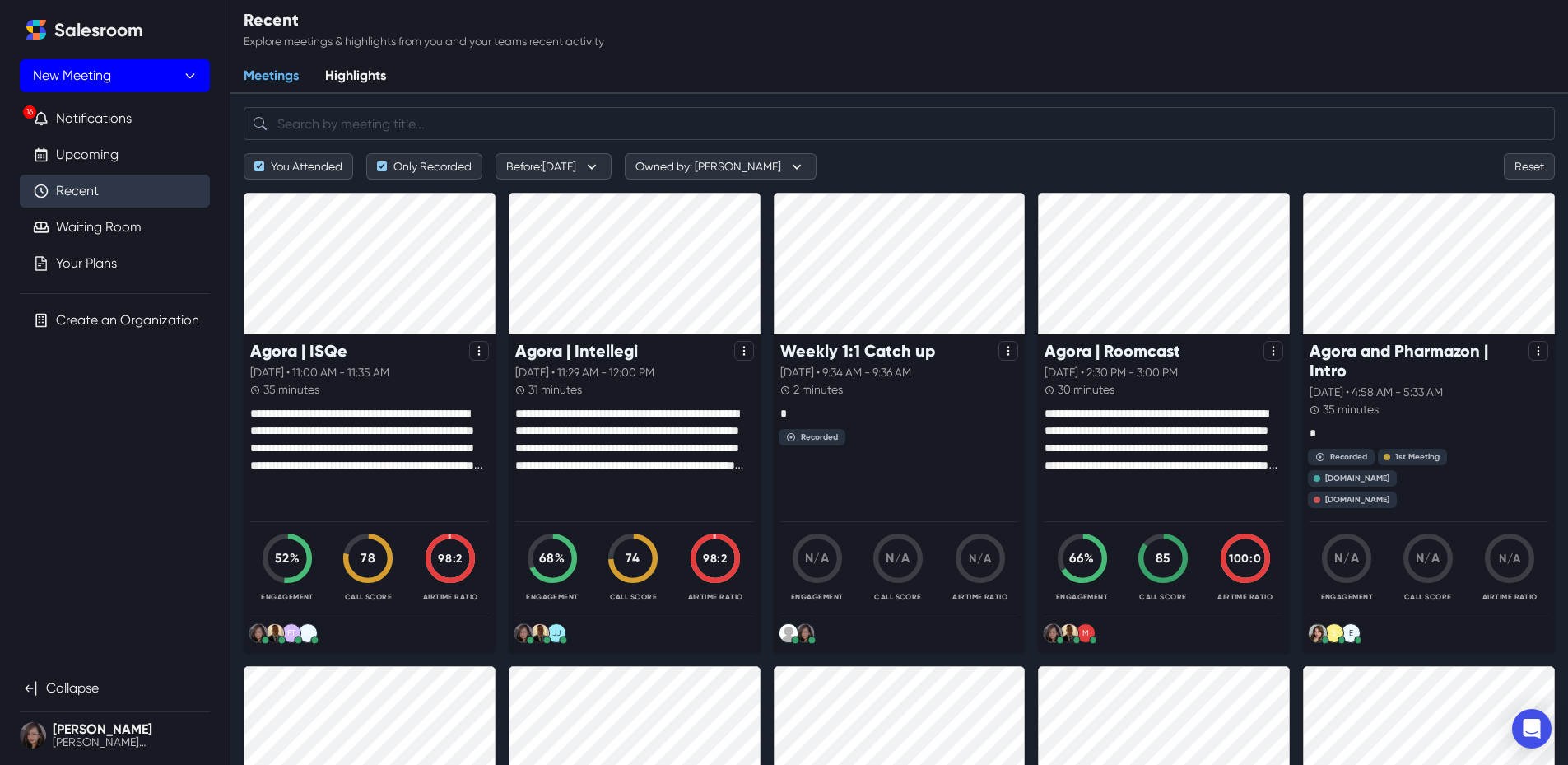 click on "New Meeting" at bounding box center (114, 76) 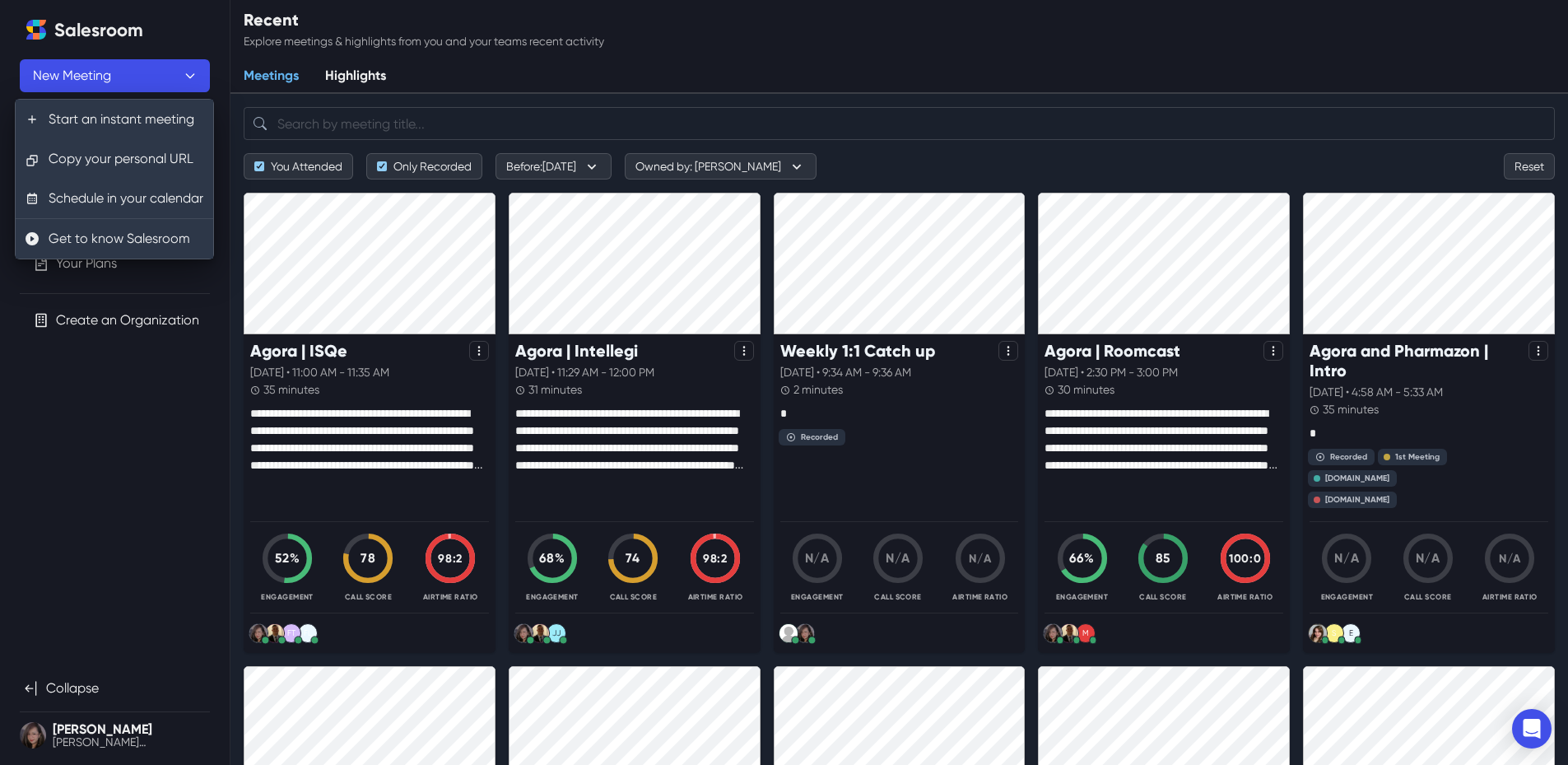 click on "Salesroom New Meeting 16 Notifications Upcoming Recent Waiting Room Your Plans Create an Organization Collapse Erika erika.isla@agora.io Settings Profile Integrations Meetings Notifications Status Help Logout" at bounding box center (114, 382) 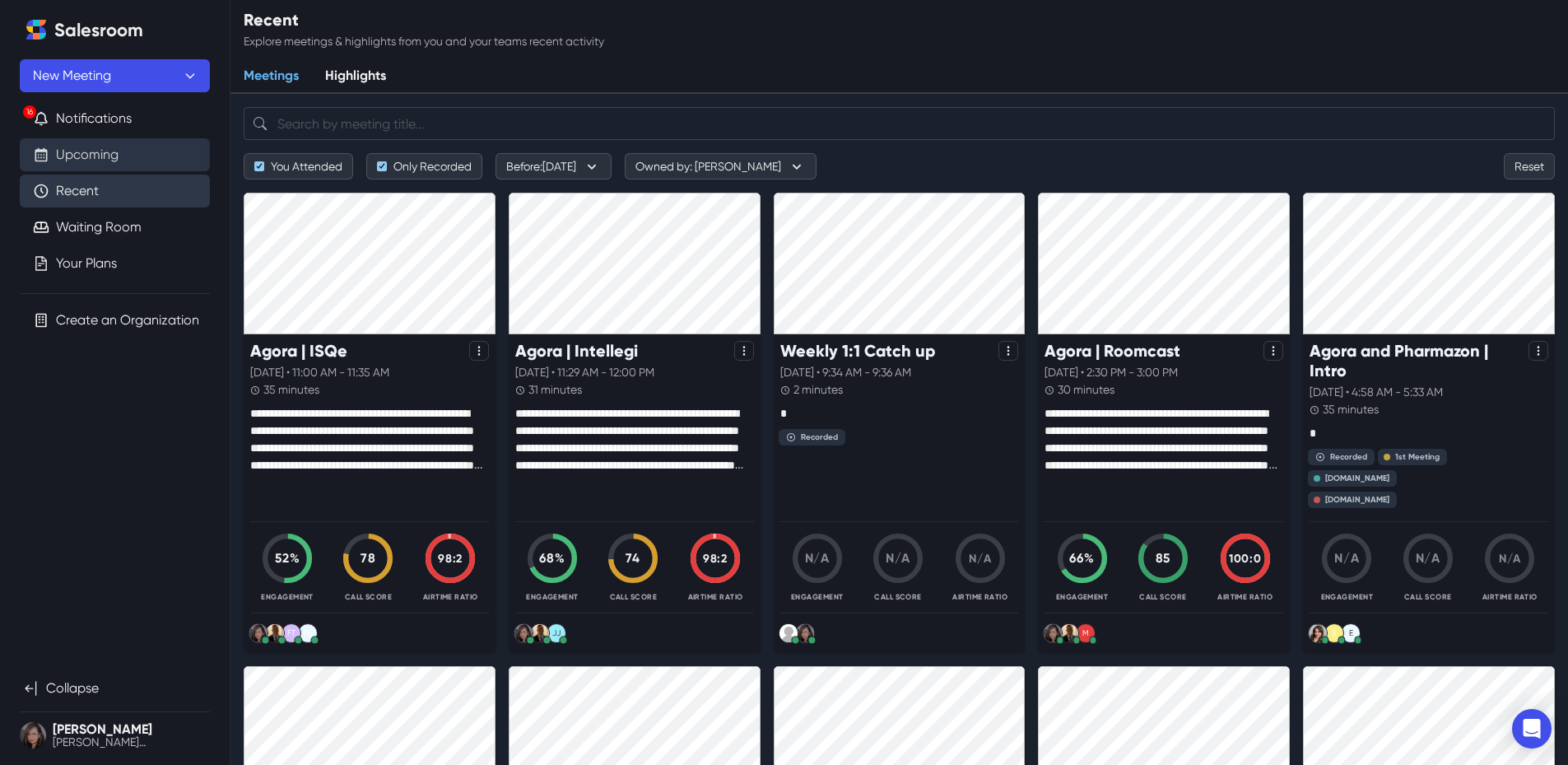 click on "Upcoming" at bounding box center (87, 155) 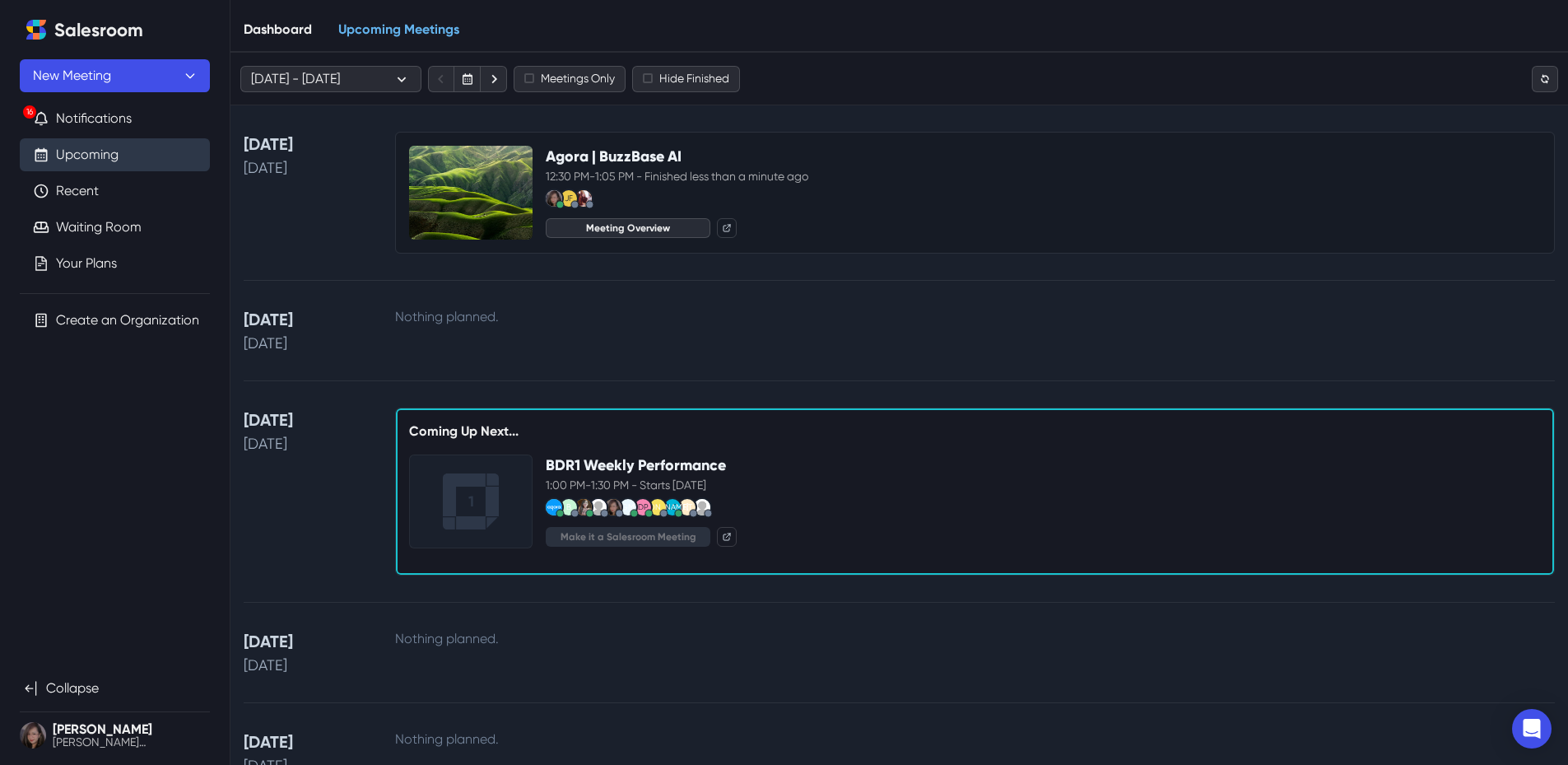 click on "Meeting Overview" at bounding box center (628, 228) 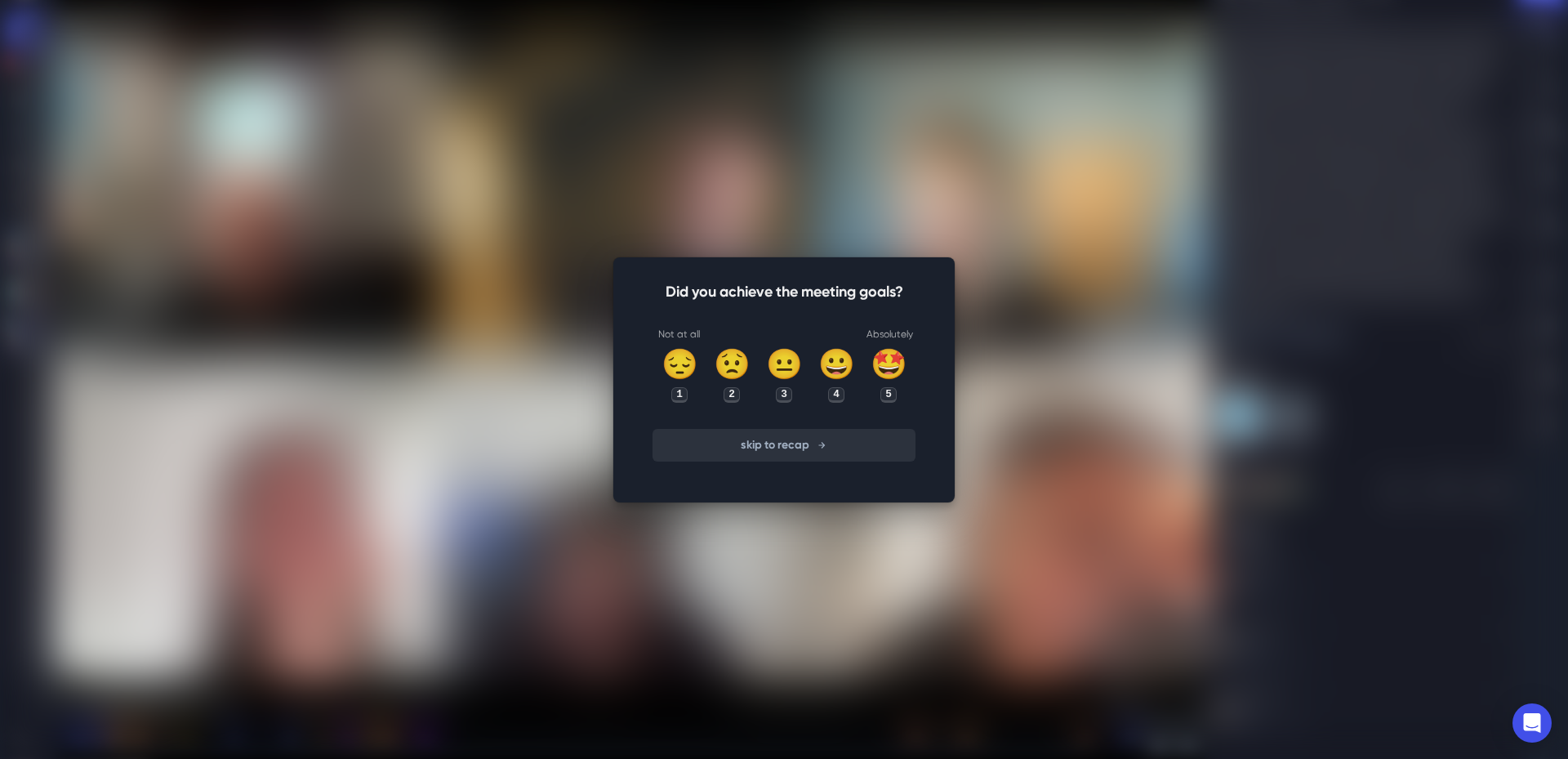 click on "skip to recap" at bounding box center [784, 445] 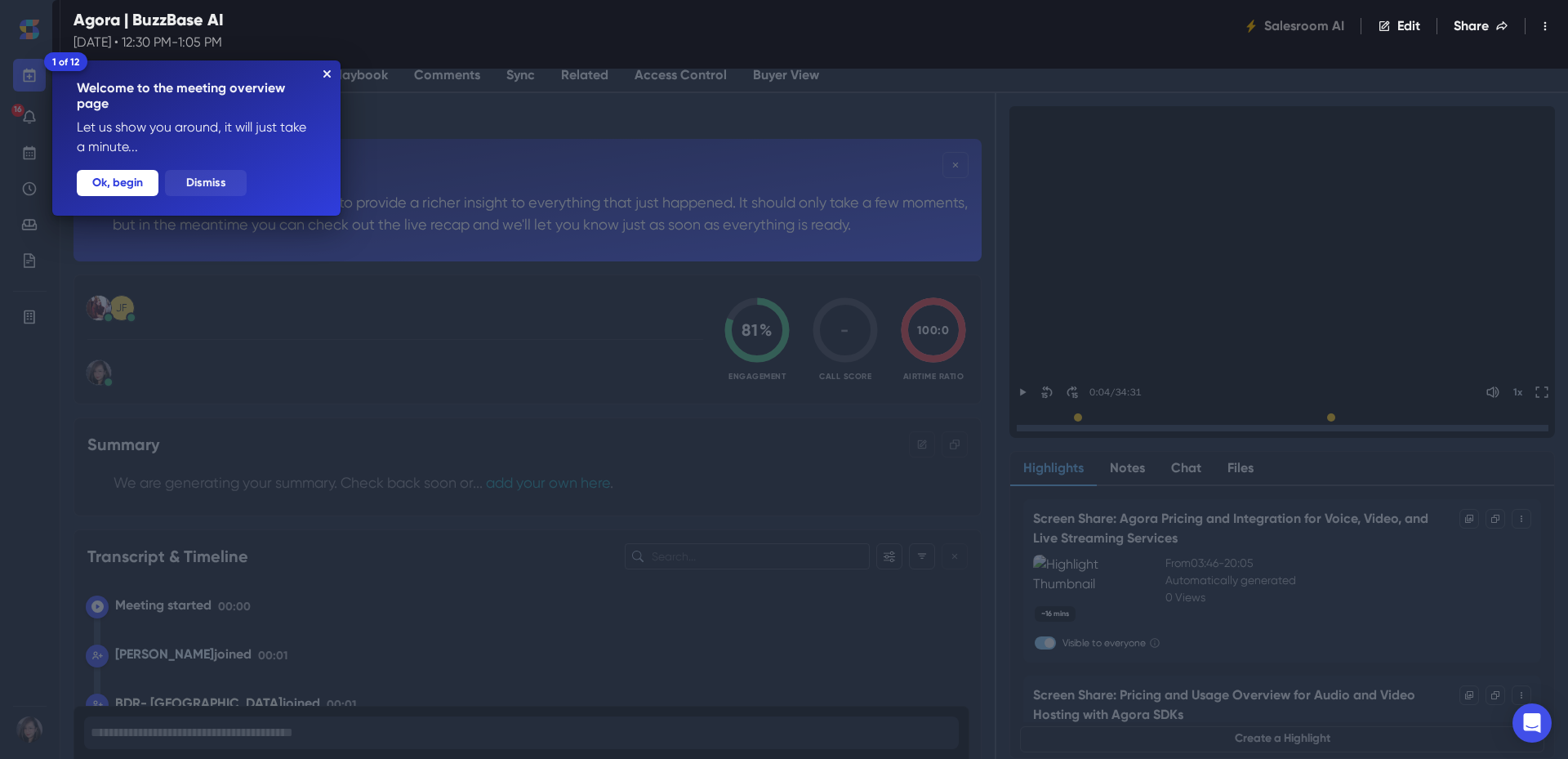 click on "Dismiss" at bounding box center [206, 183] 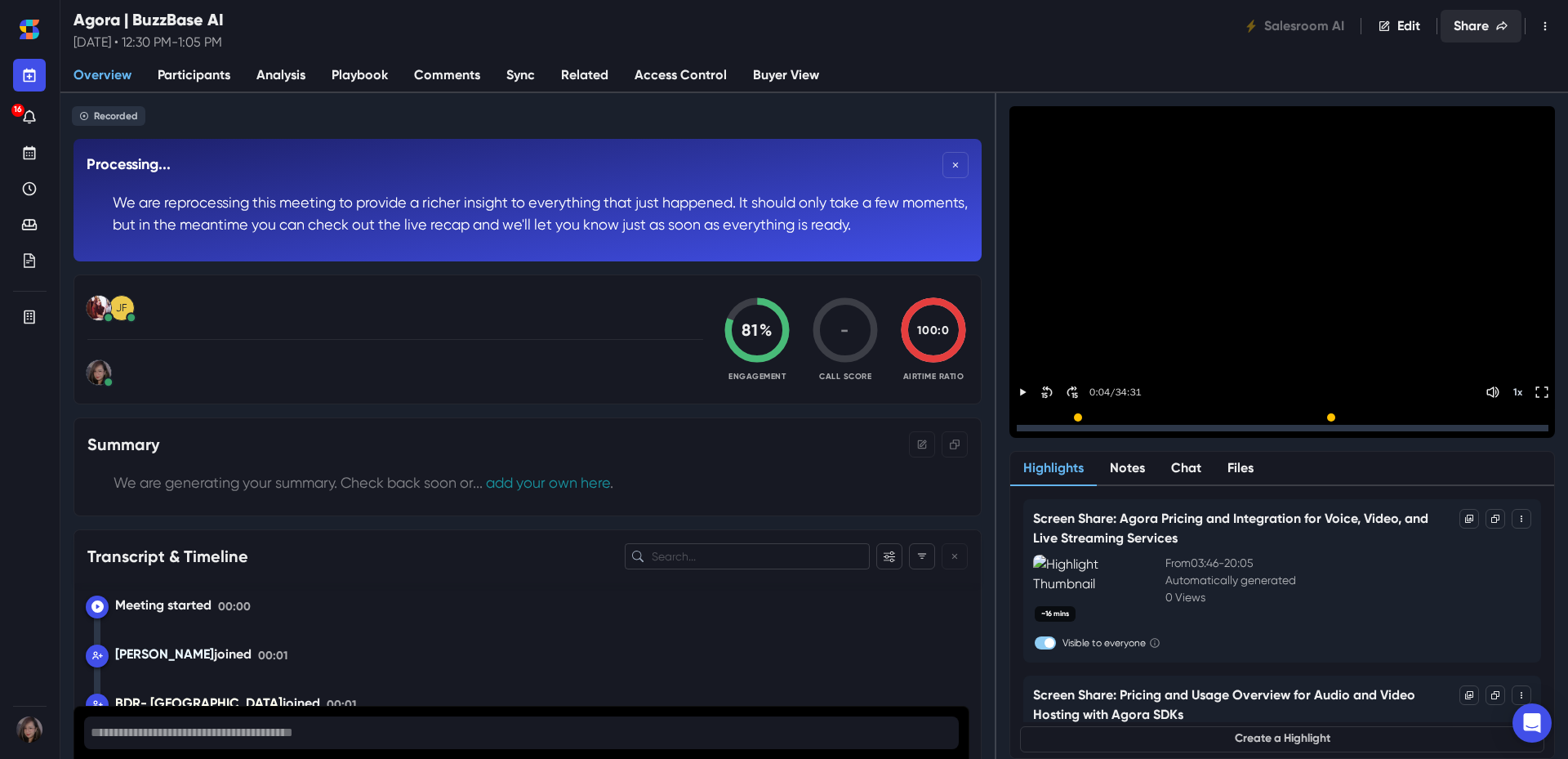 click on "Share" at bounding box center (1481, 26) 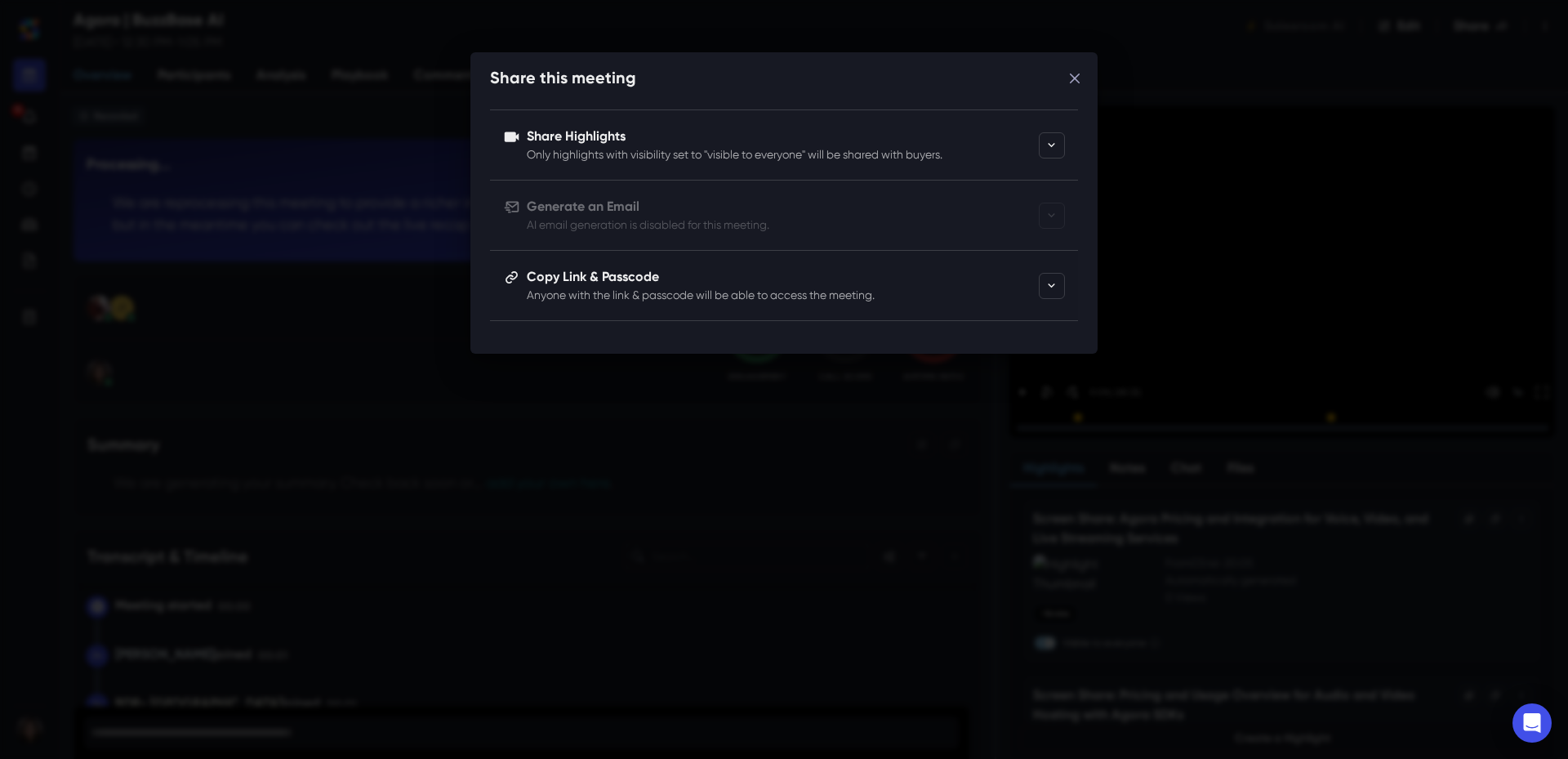 click on "Anyone with the link & passcode will be able to access the meeting." at bounding box center (779, 295) 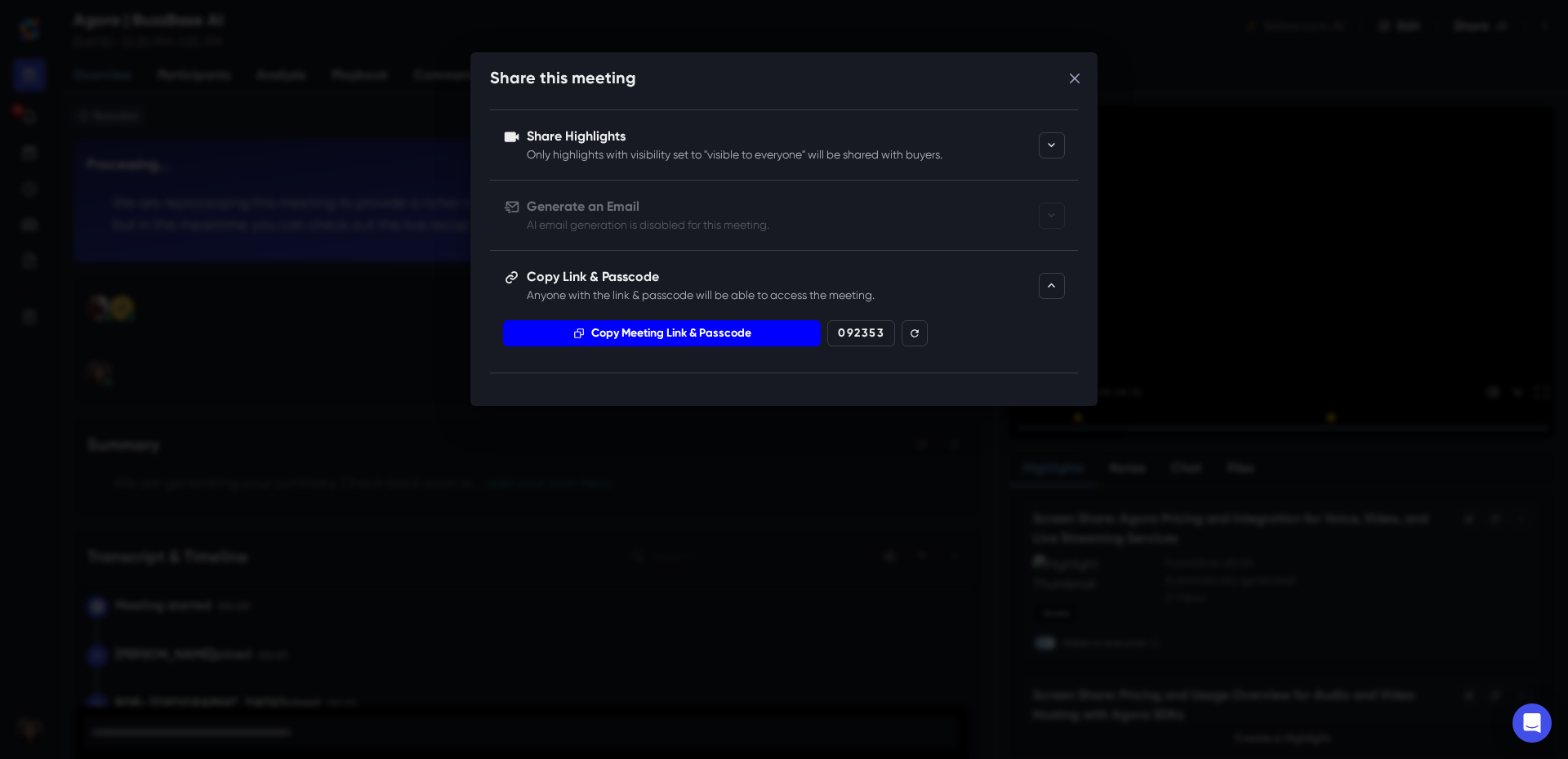 click on "Copy Meeting Link & Passcode" at bounding box center [662, 333] 